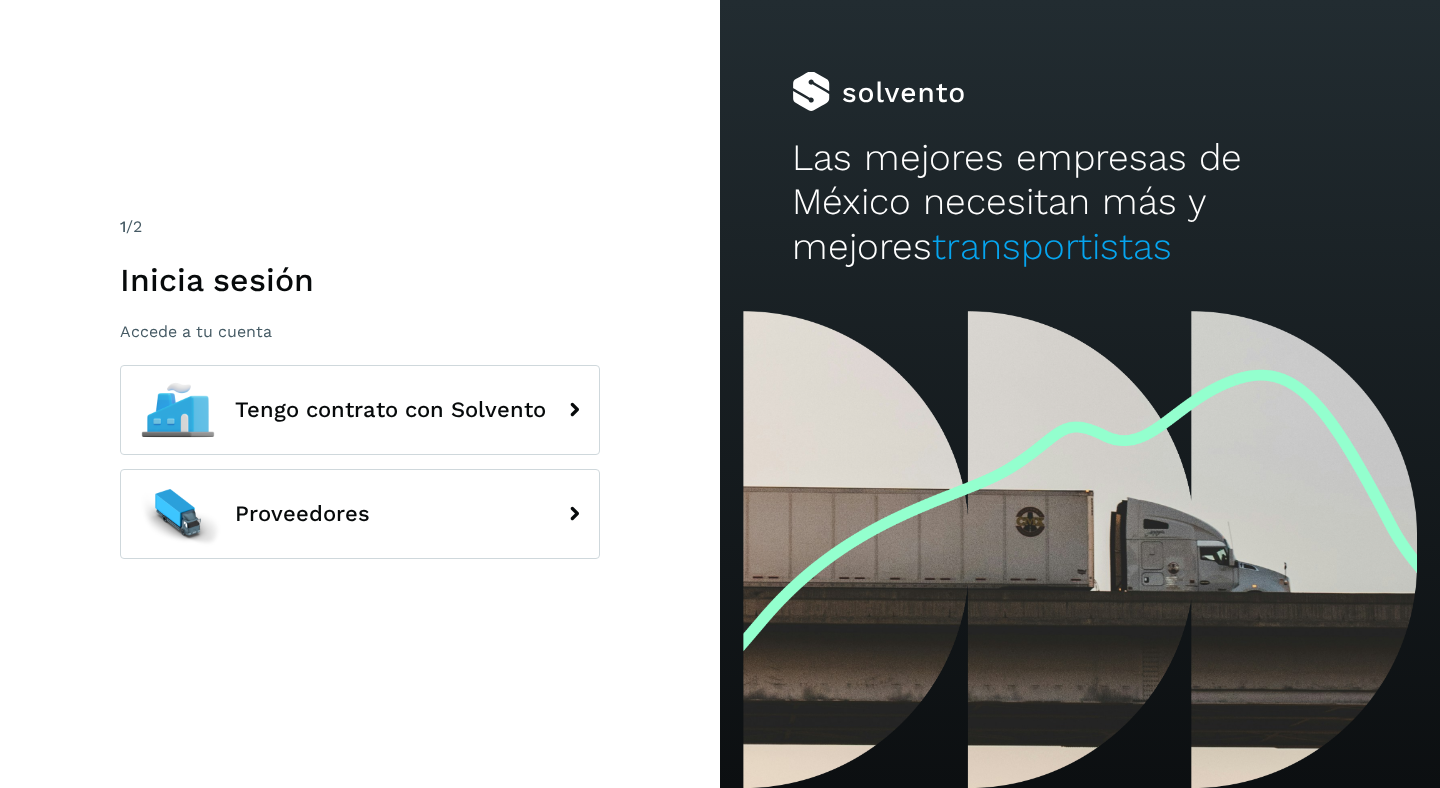 scroll, scrollTop: 0, scrollLeft: 0, axis: both 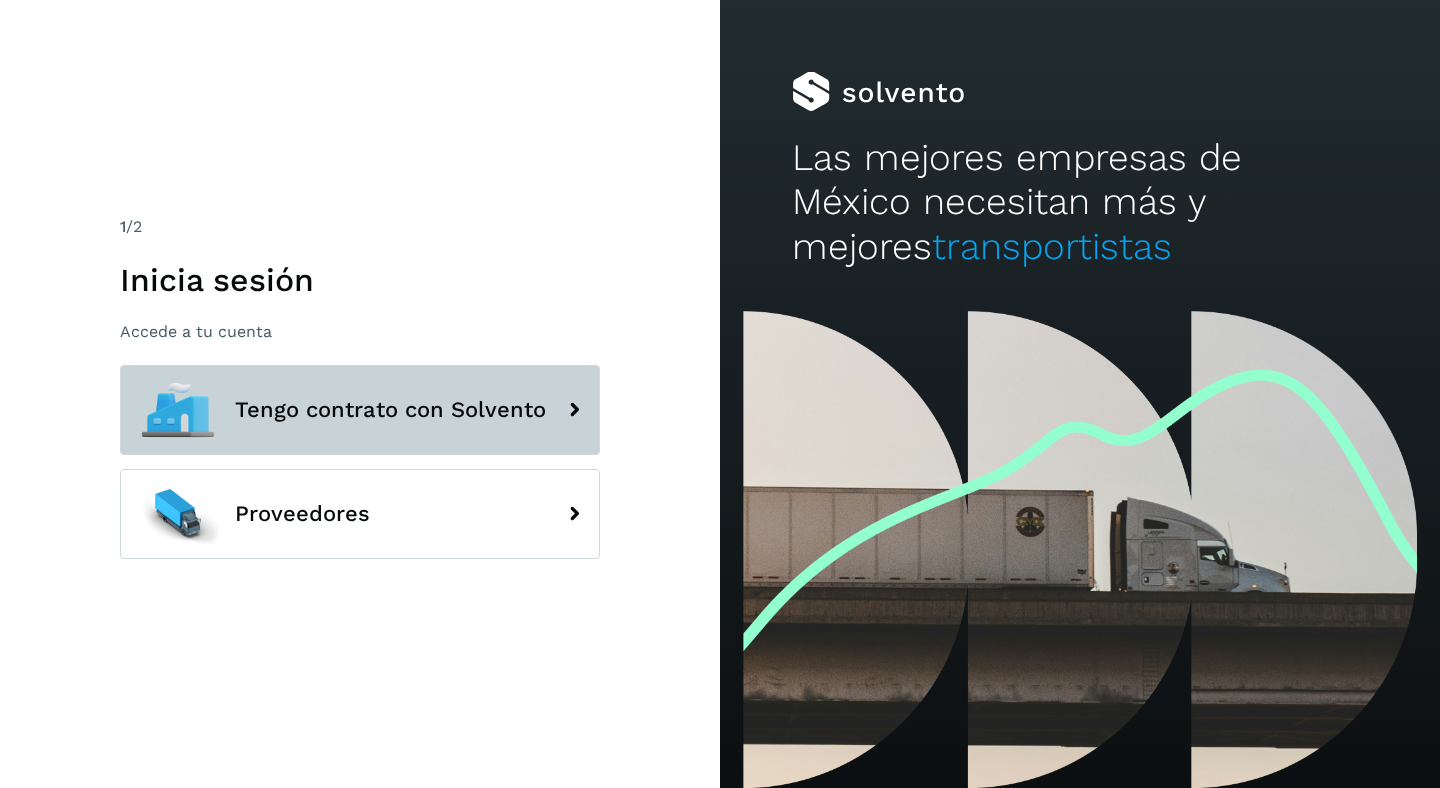 click on "Tengo contrato con Solvento" 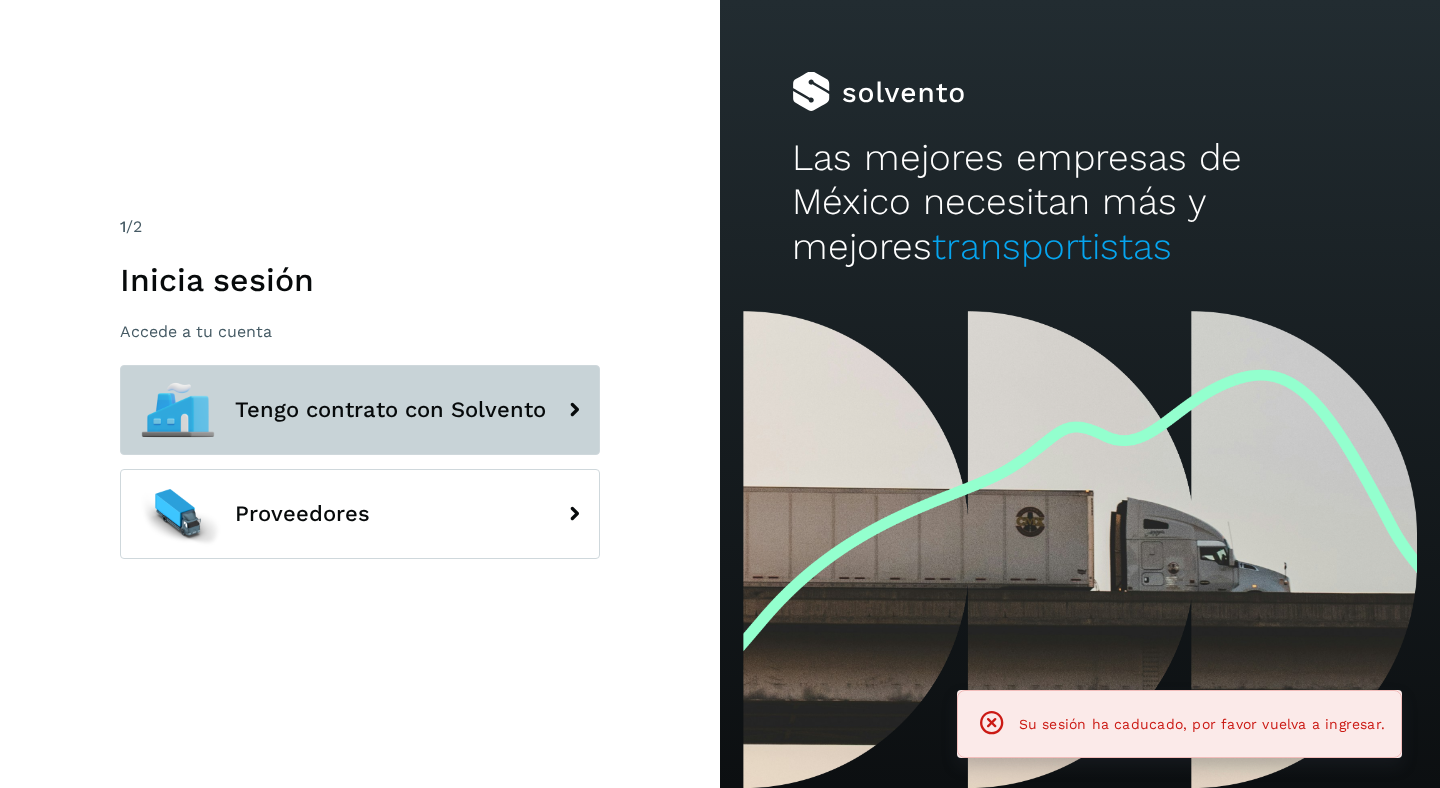type 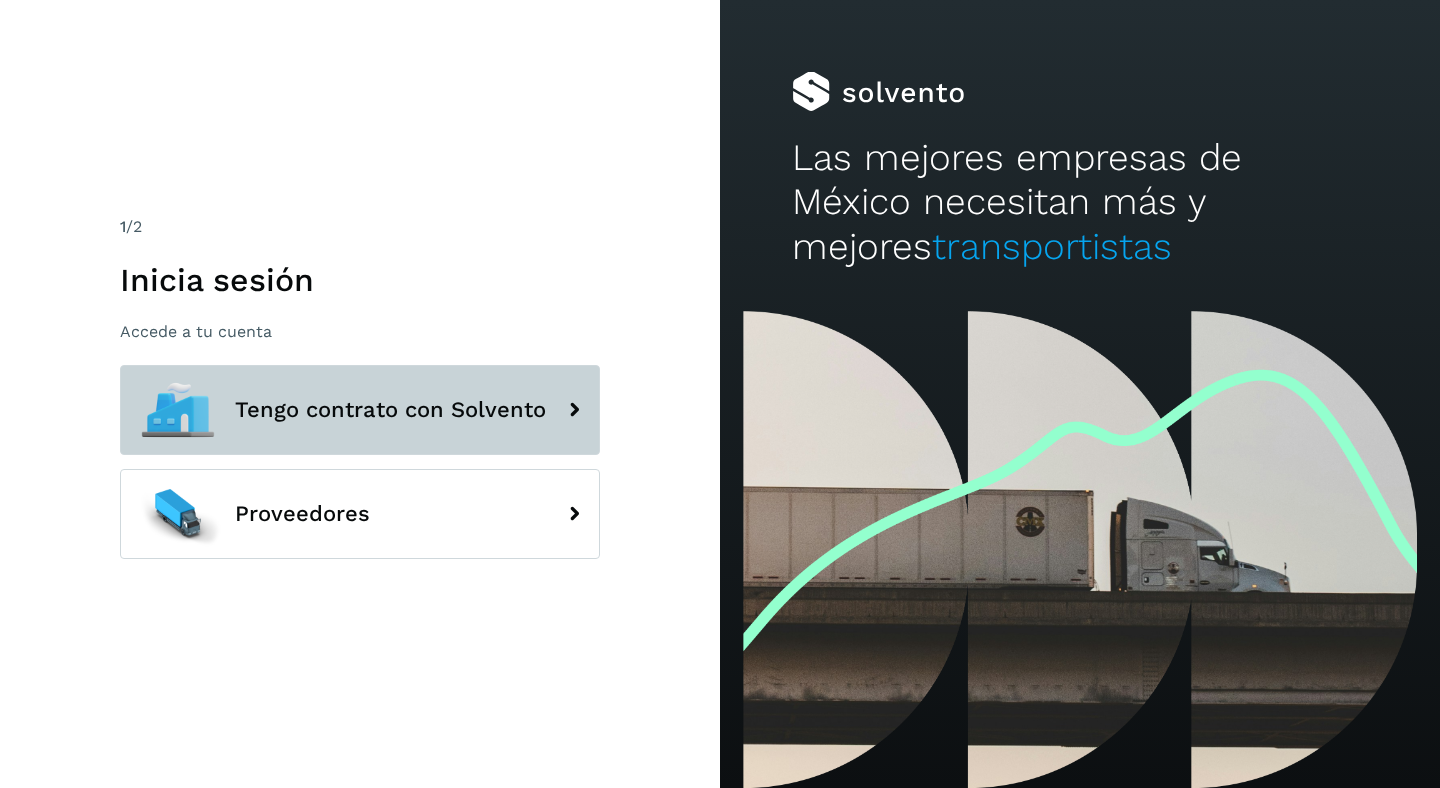 click 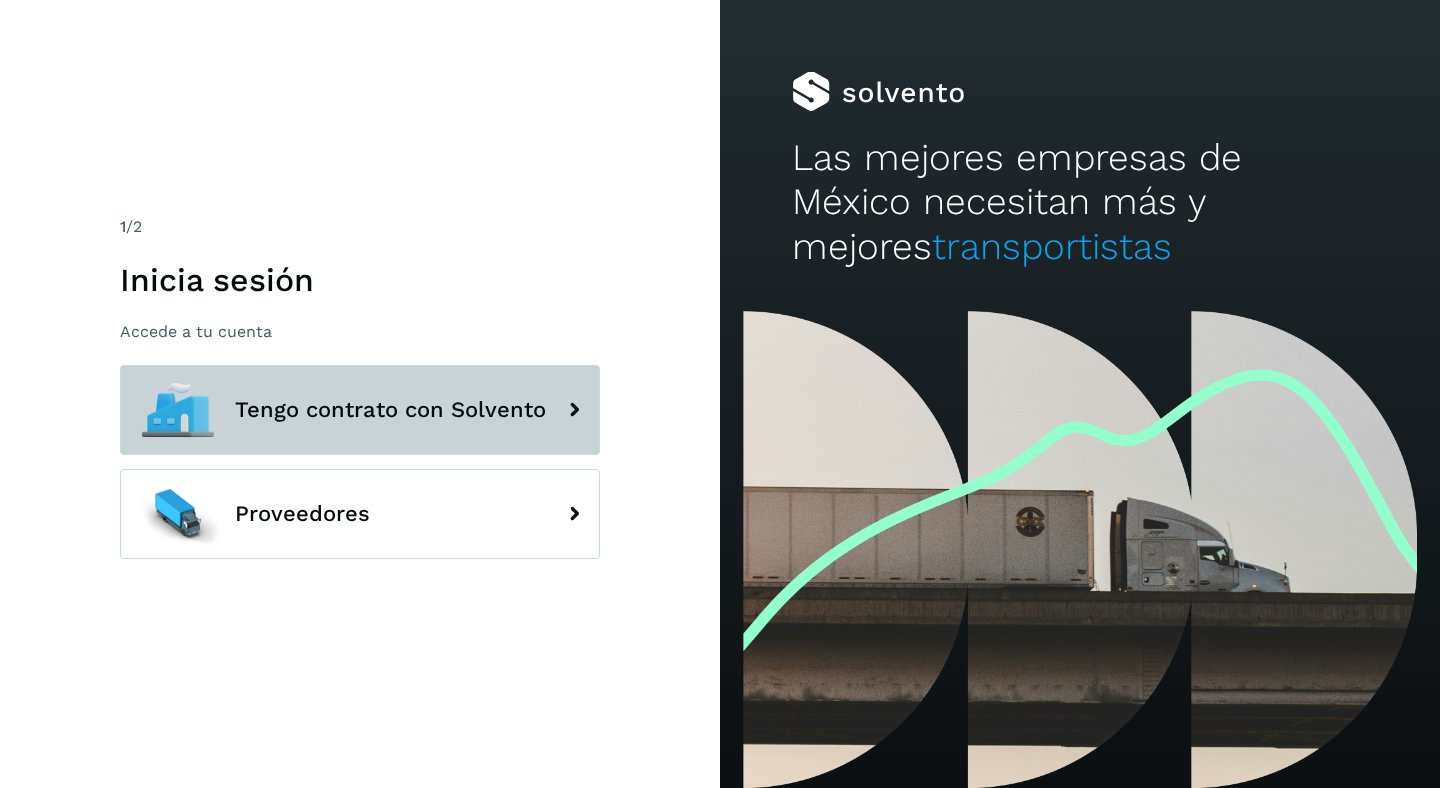 click on "Tengo contrato con Solvento" 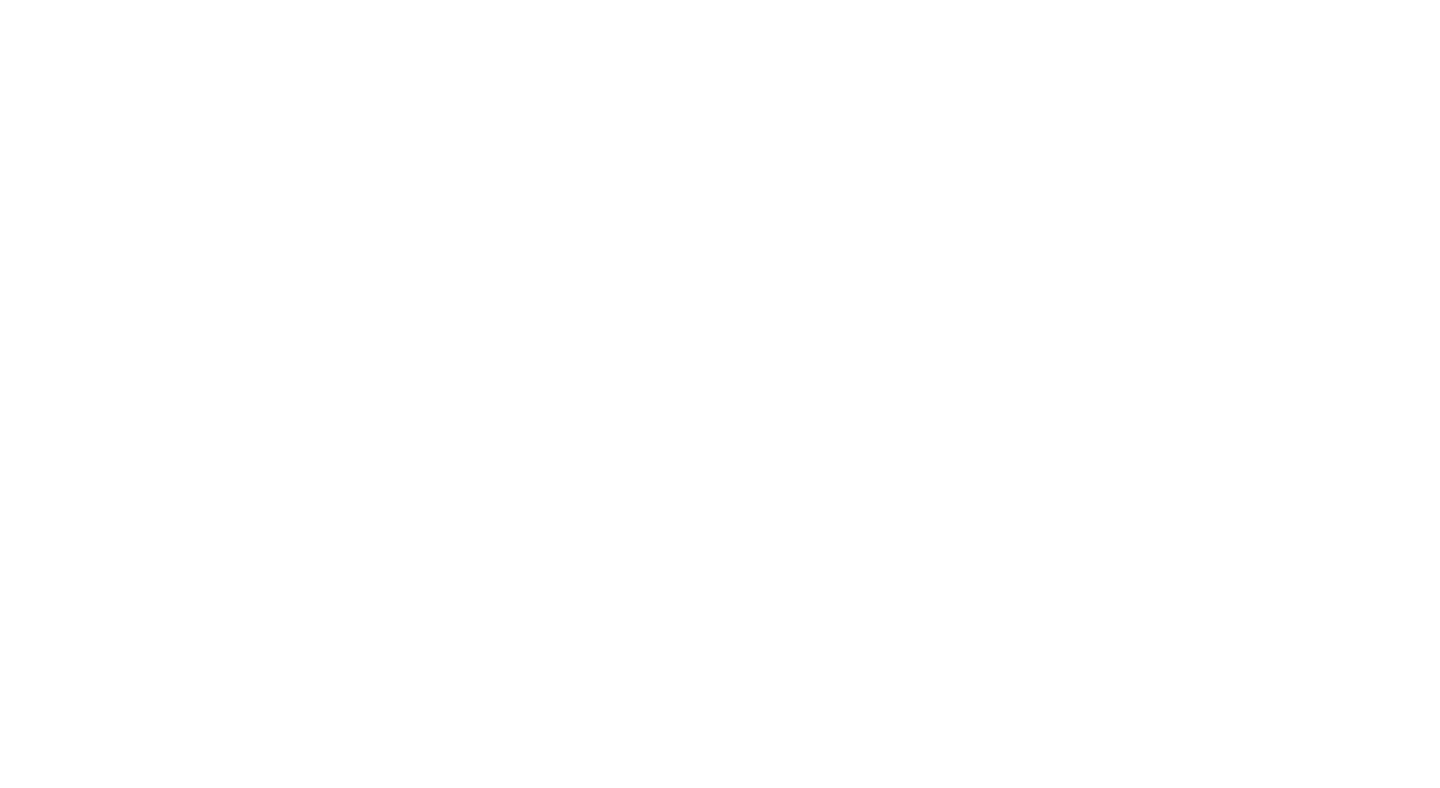 scroll, scrollTop: 0, scrollLeft: 0, axis: both 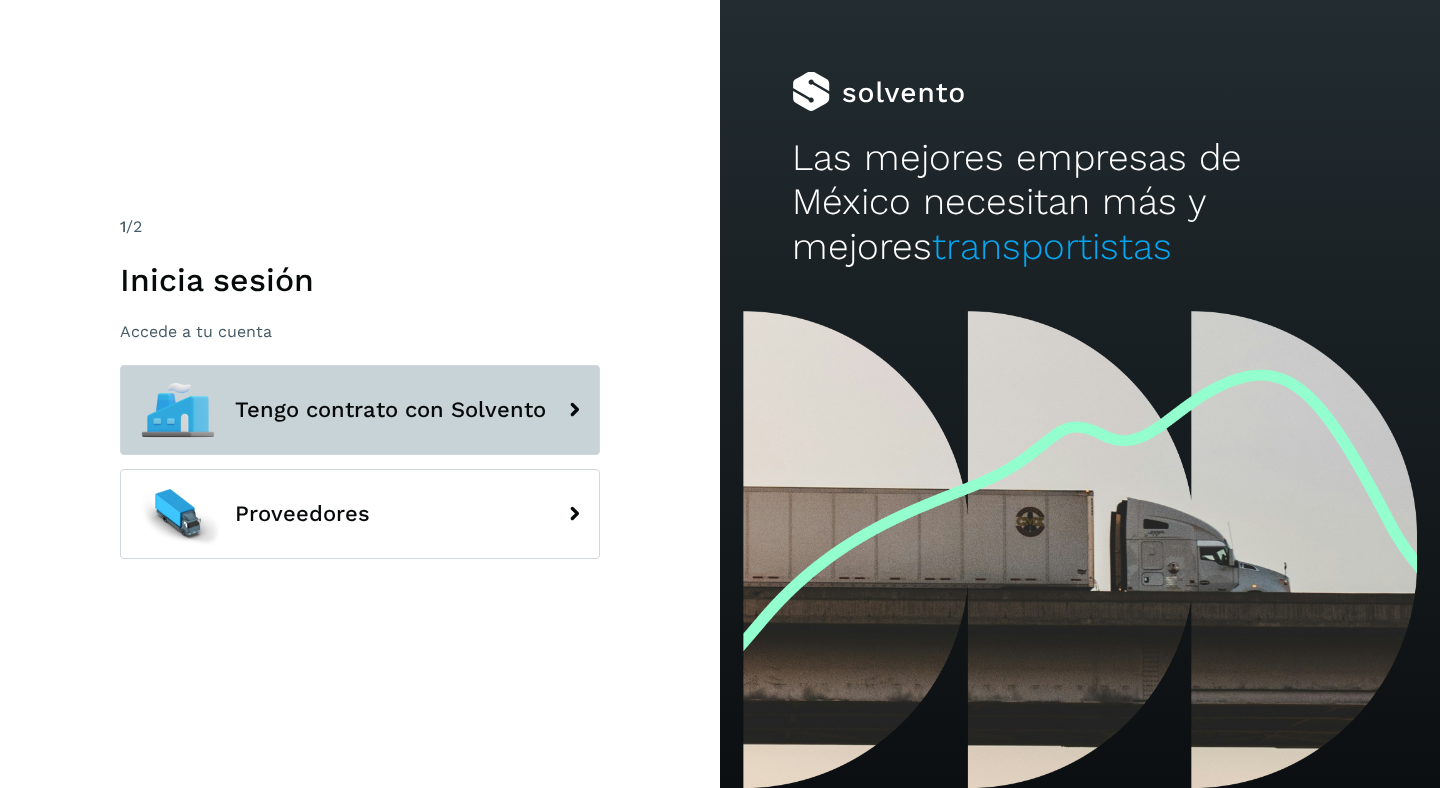 click on "Tengo contrato con Solvento" 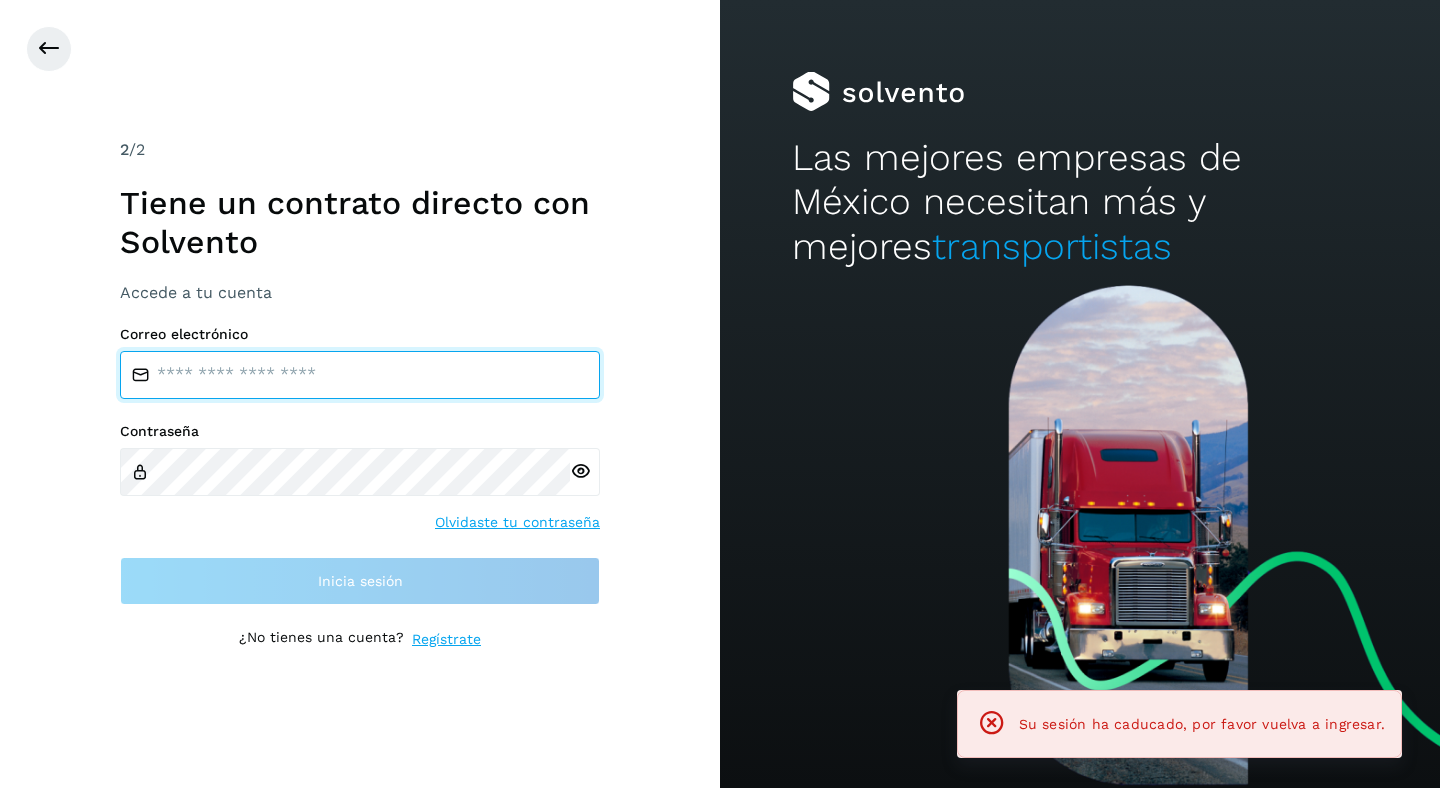 type on "**********" 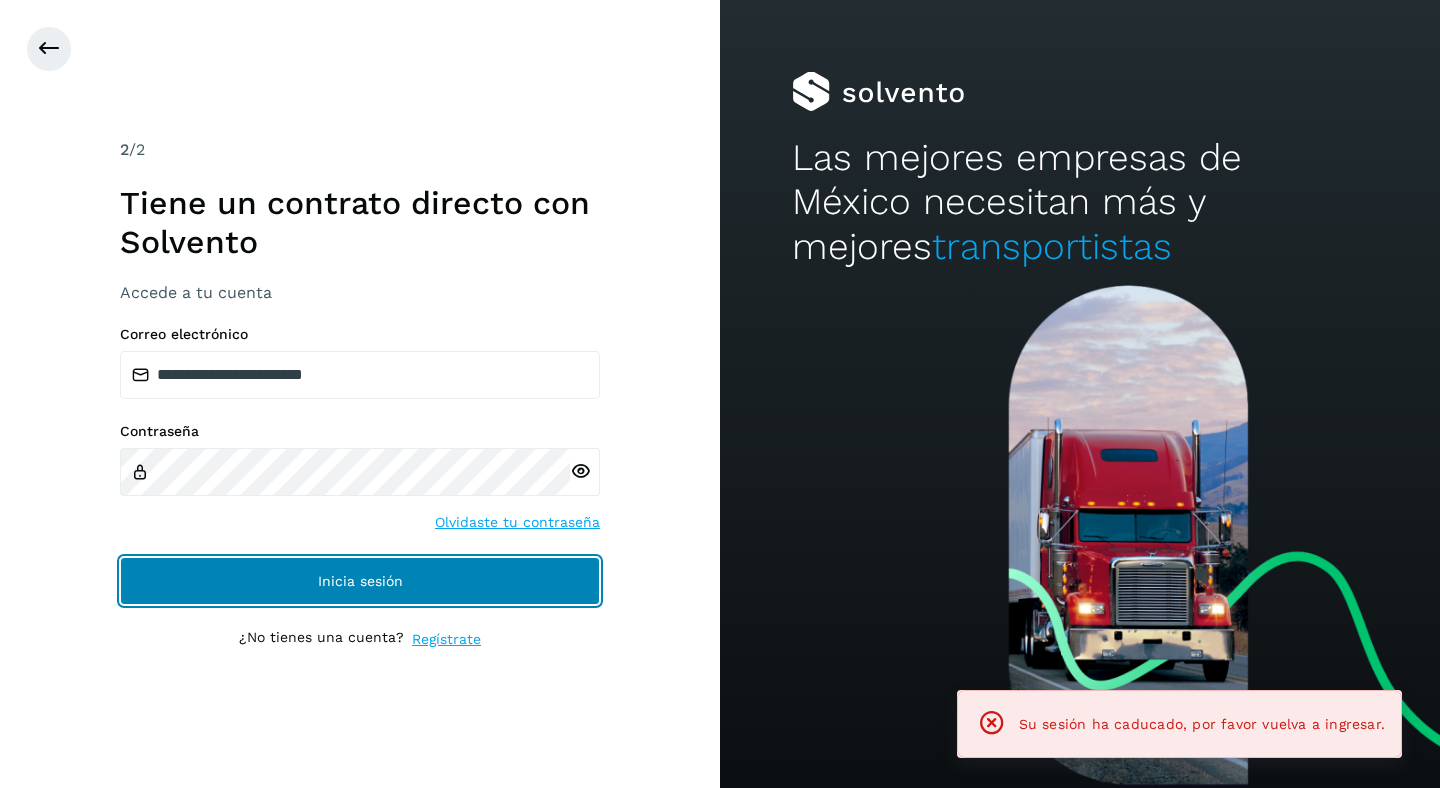 click on "Inicia sesión" at bounding box center [360, 581] 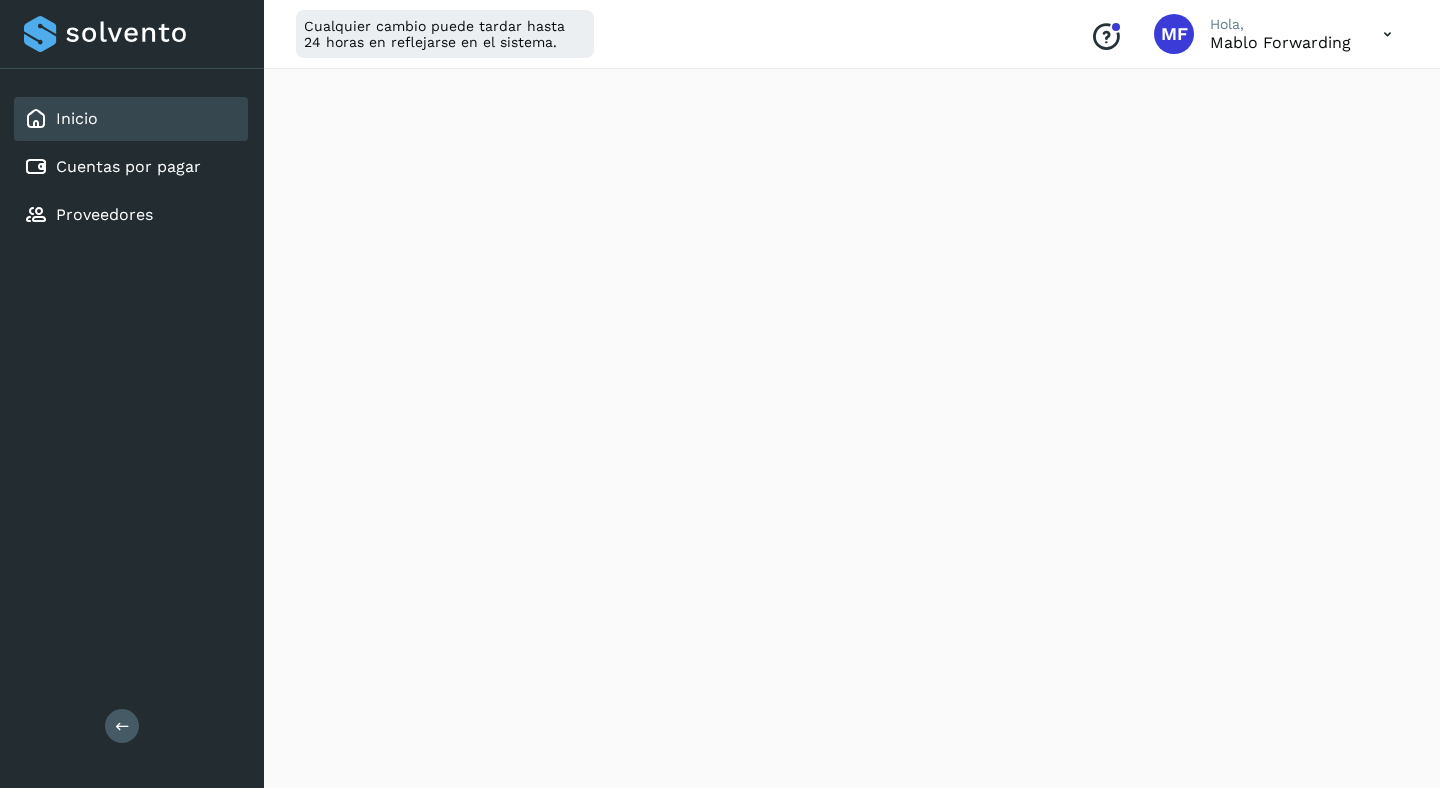 scroll, scrollTop: 1146, scrollLeft: 0, axis: vertical 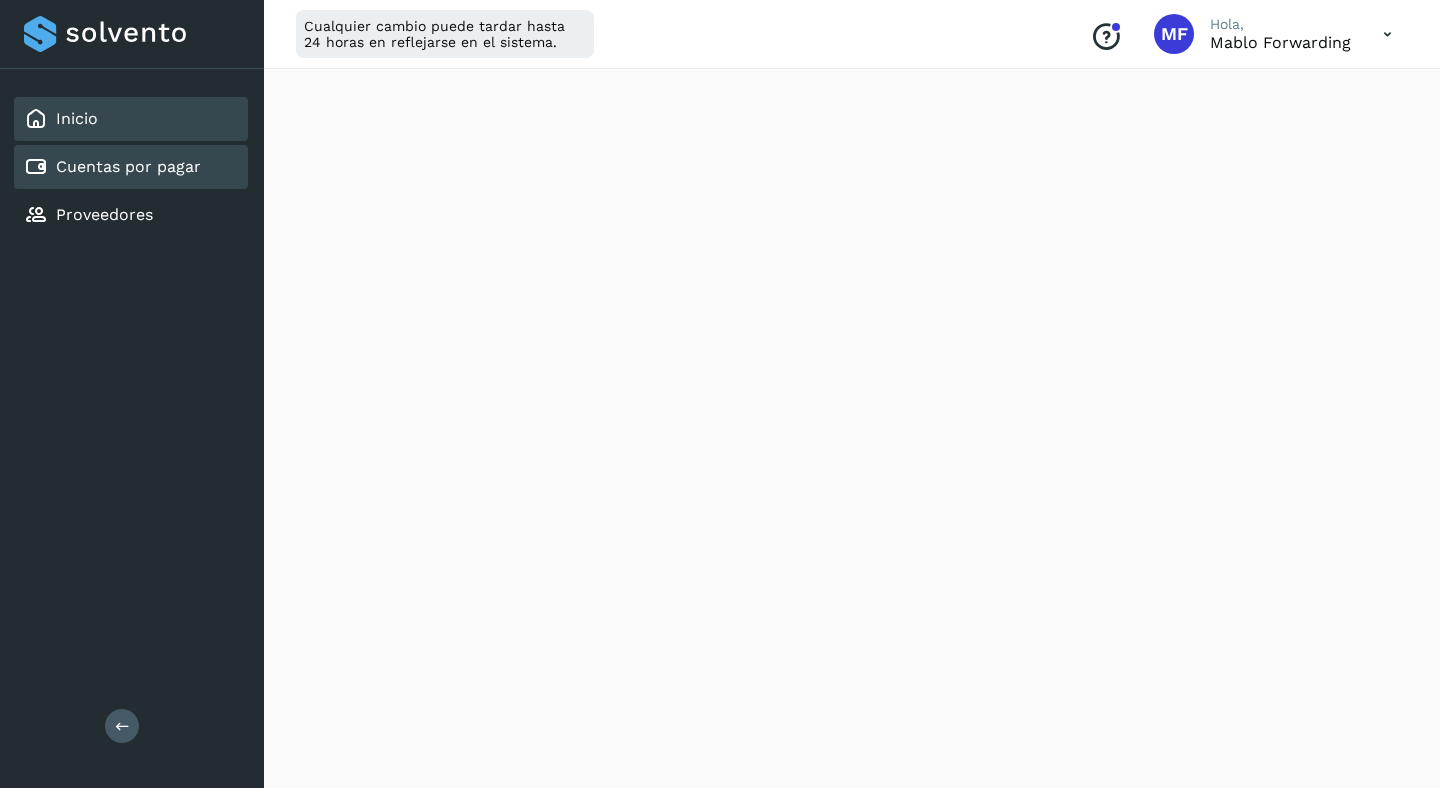 click on "Cuentas por pagar" at bounding box center (112, 167) 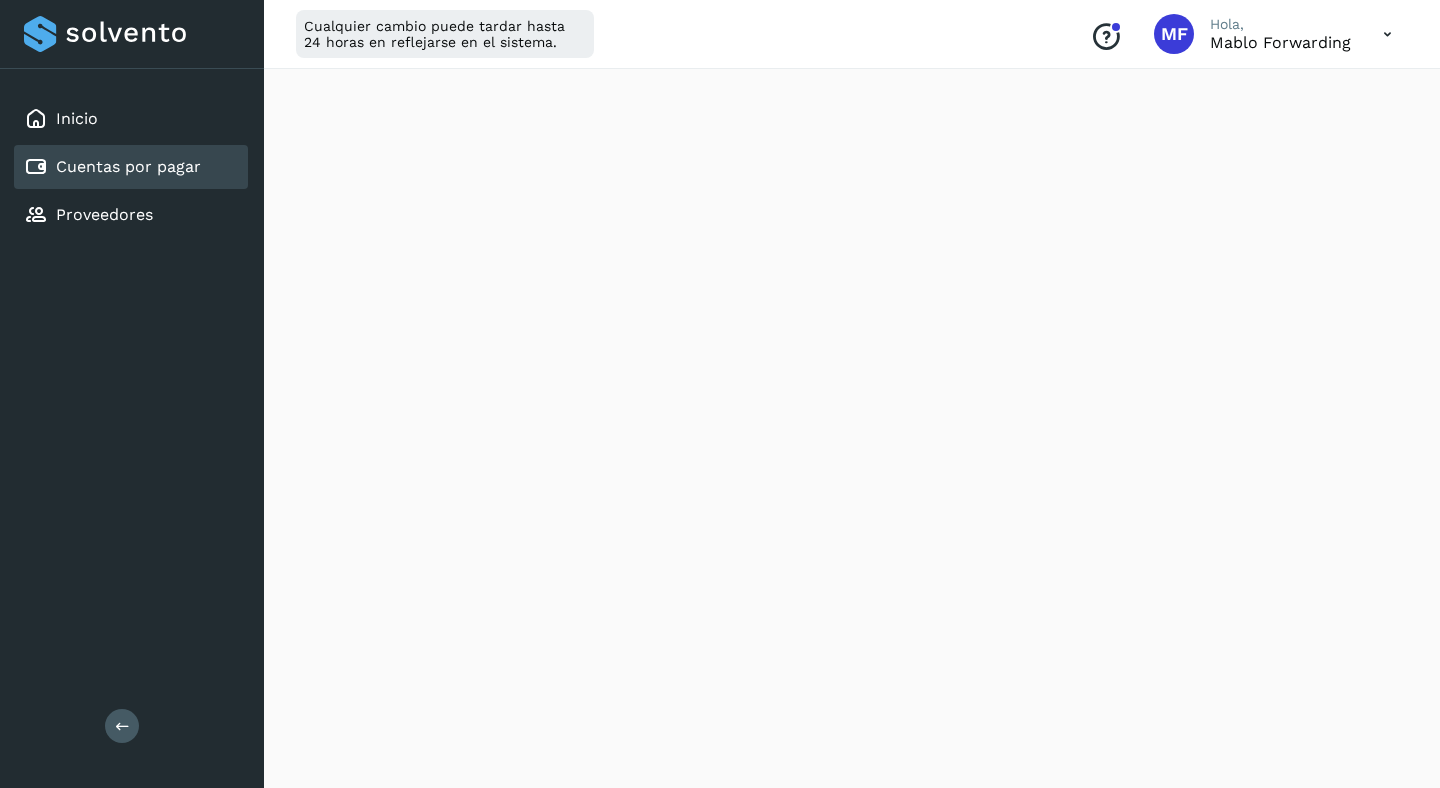 click on "Cuentas por pagar" at bounding box center (112, 167) 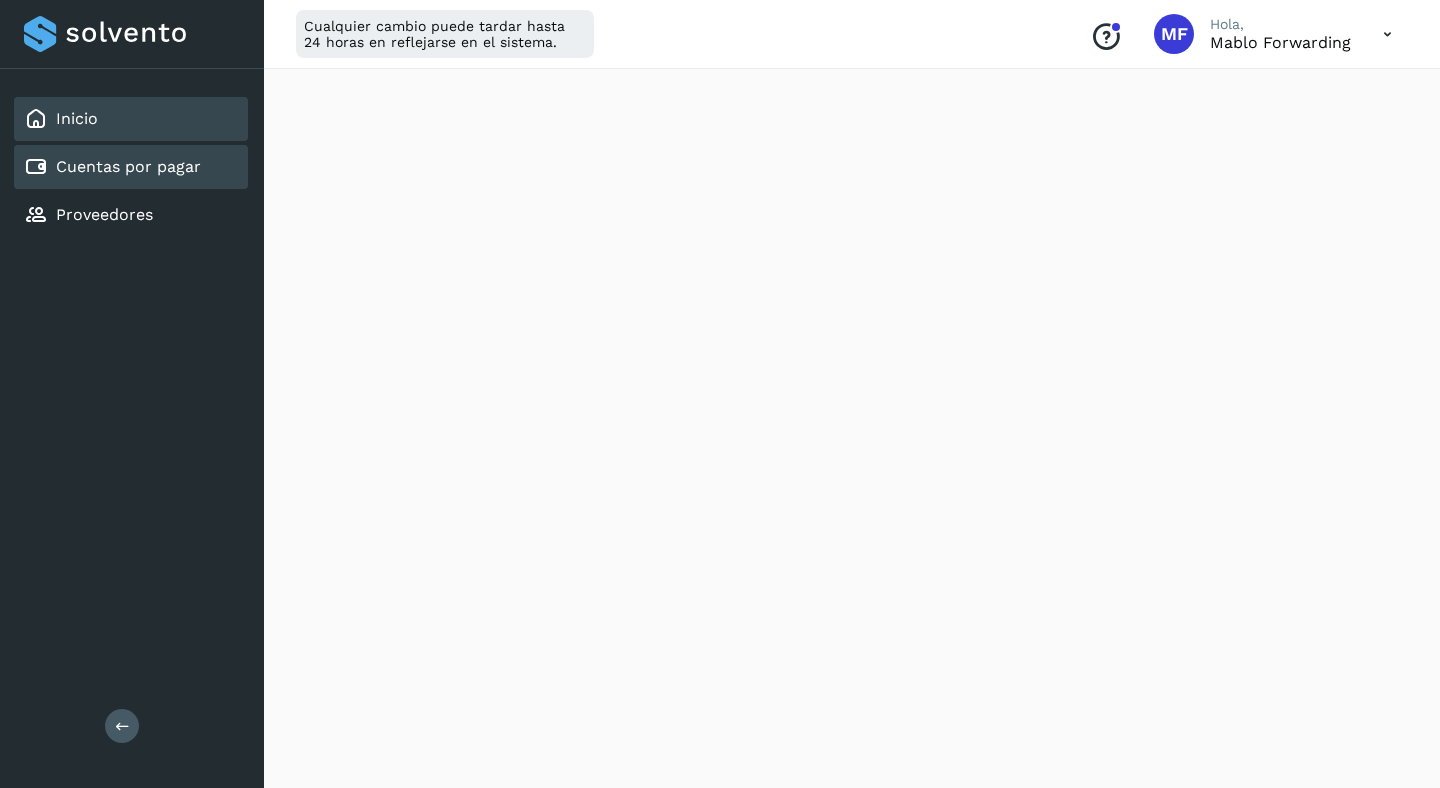 click on "Inicio" 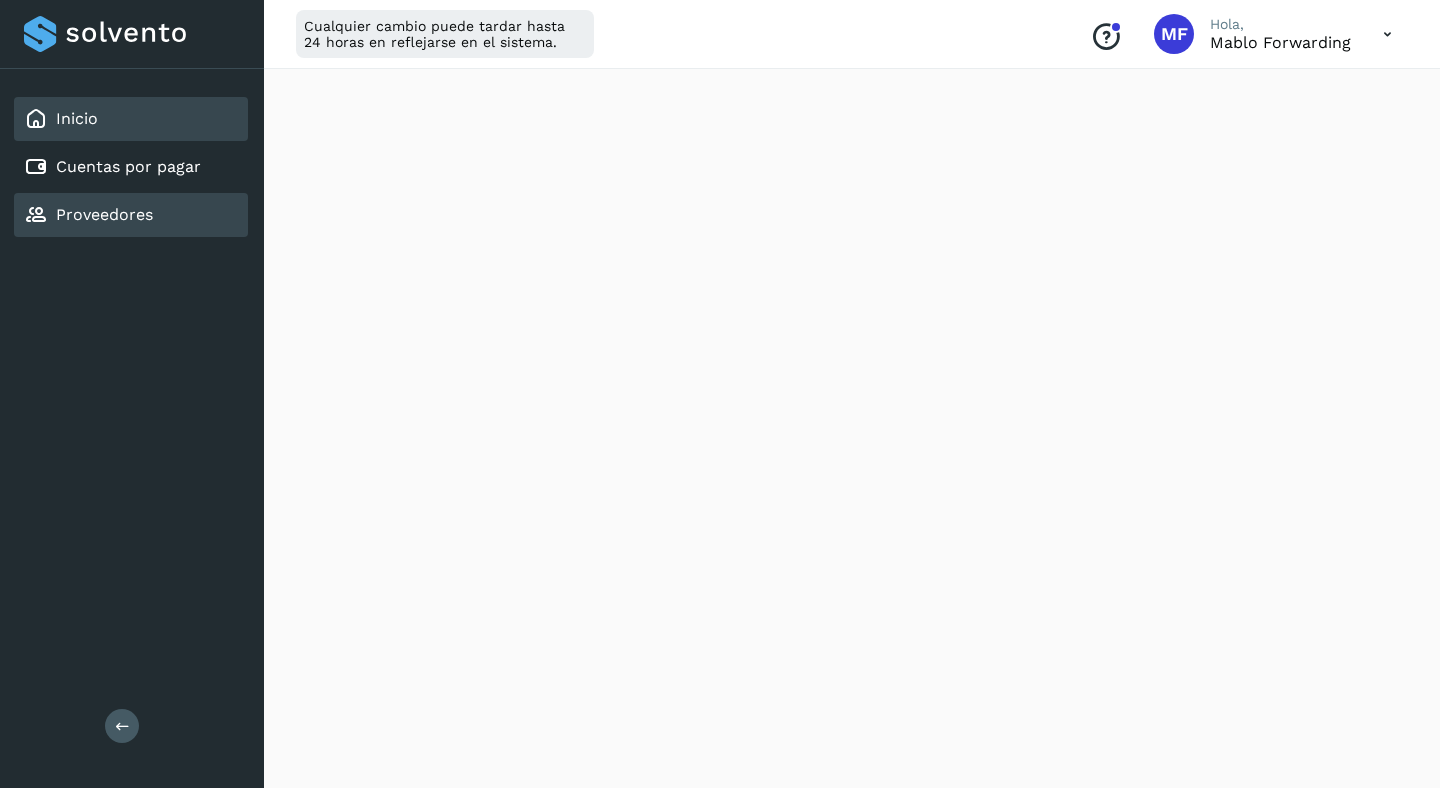 click on "Proveedores" at bounding box center [104, 214] 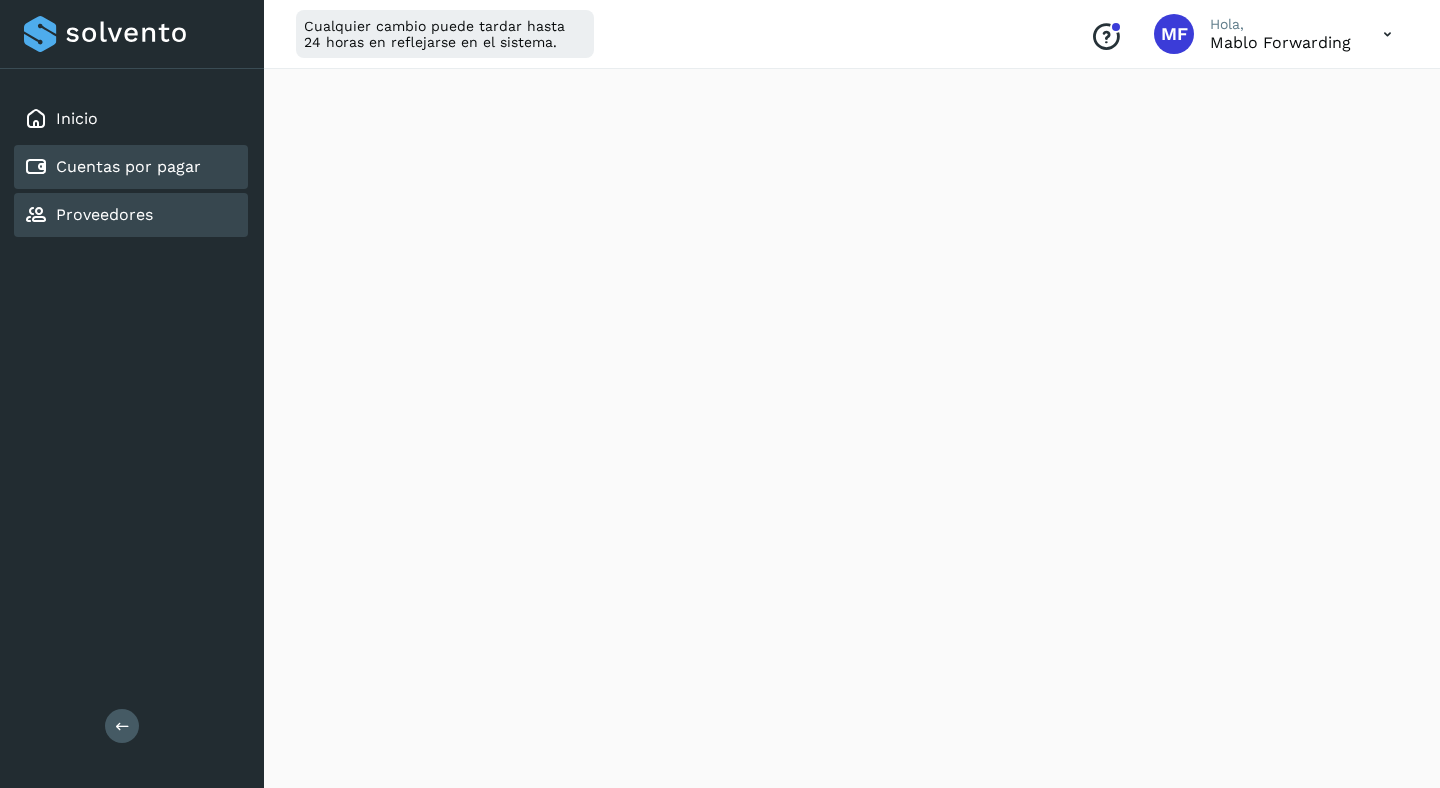 click on "Cuentas por pagar" at bounding box center [128, 166] 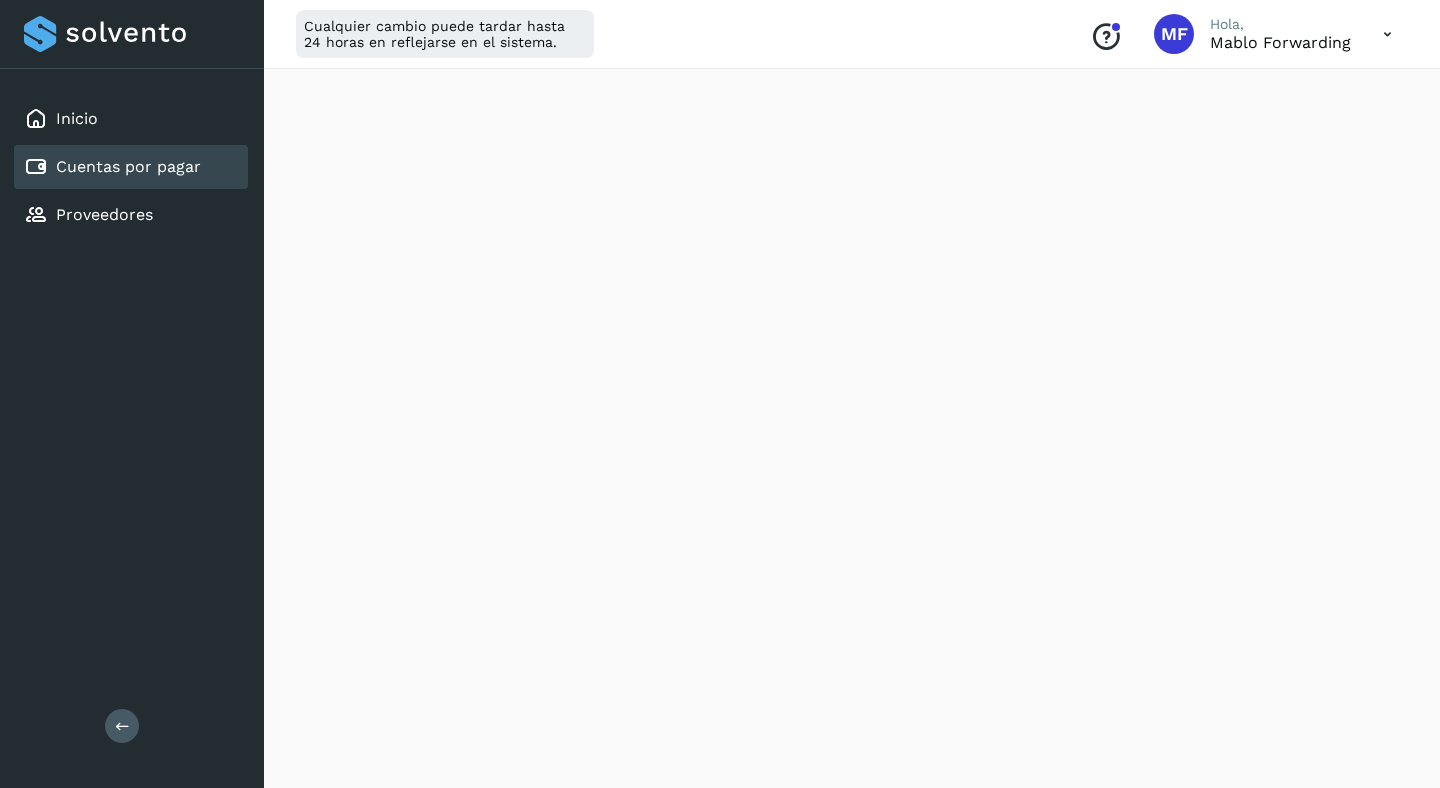 click on "Cuentas por pagar" at bounding box center (128, 166) 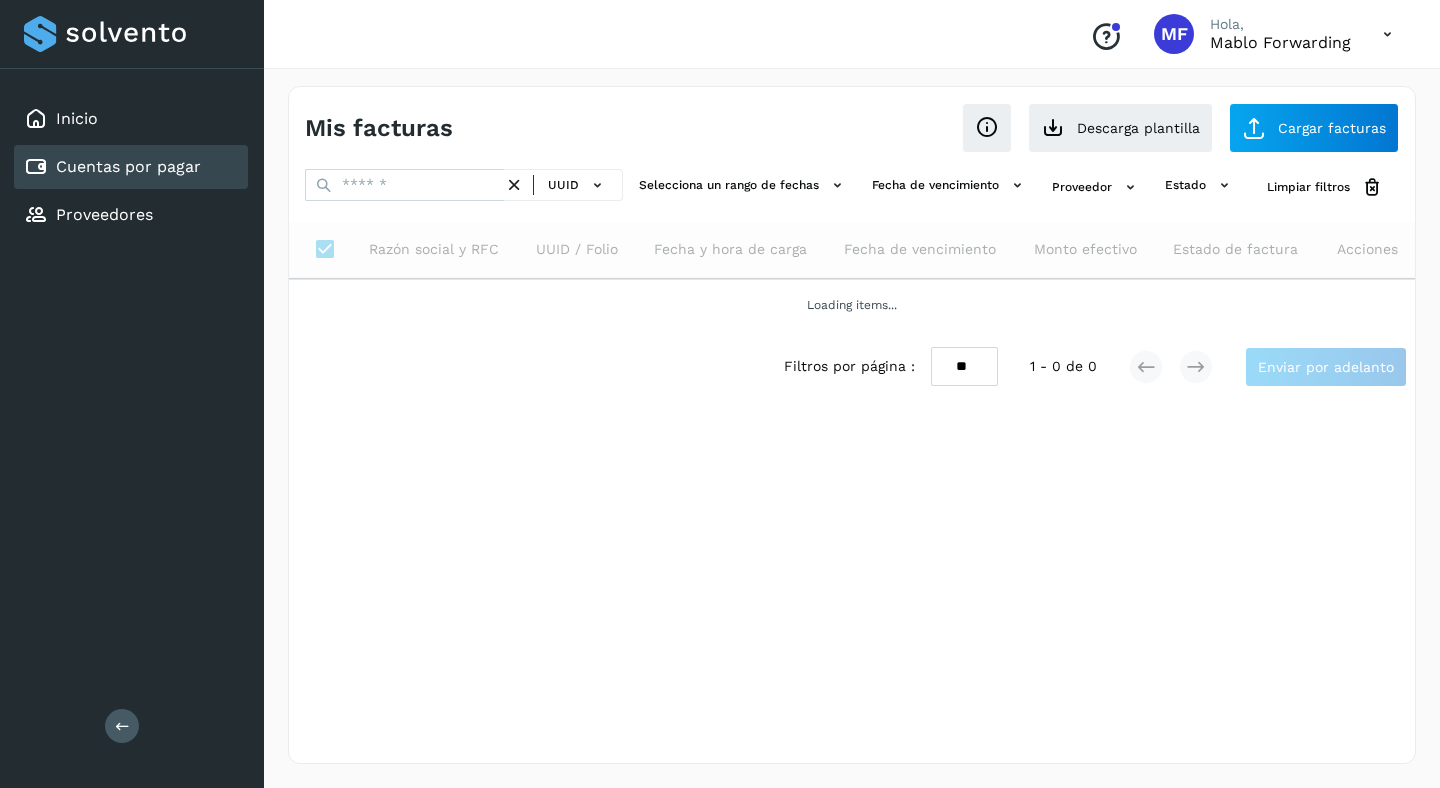 scroll, scrollTop: 0, scrollLeft: 0, axis: both 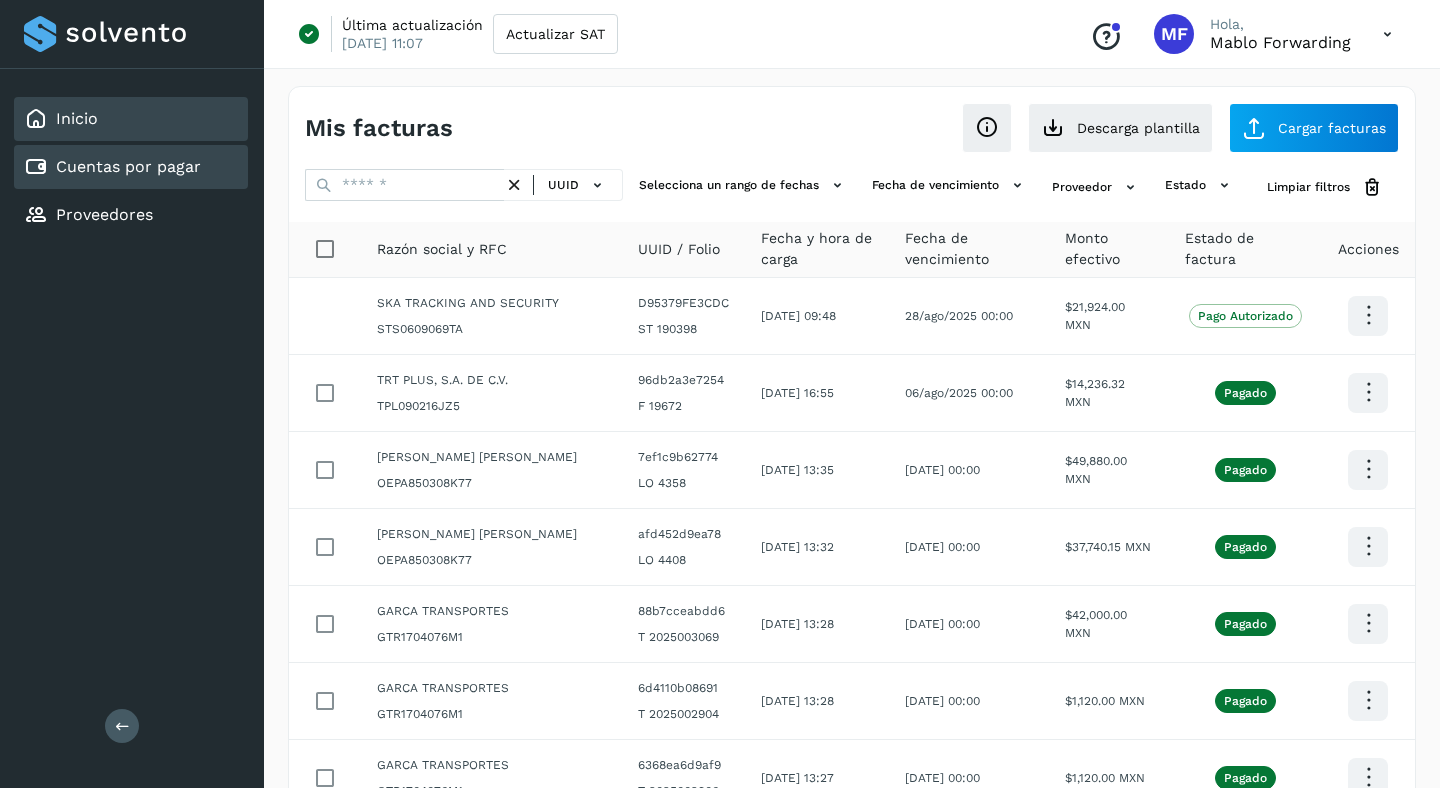 click on "Inicio" 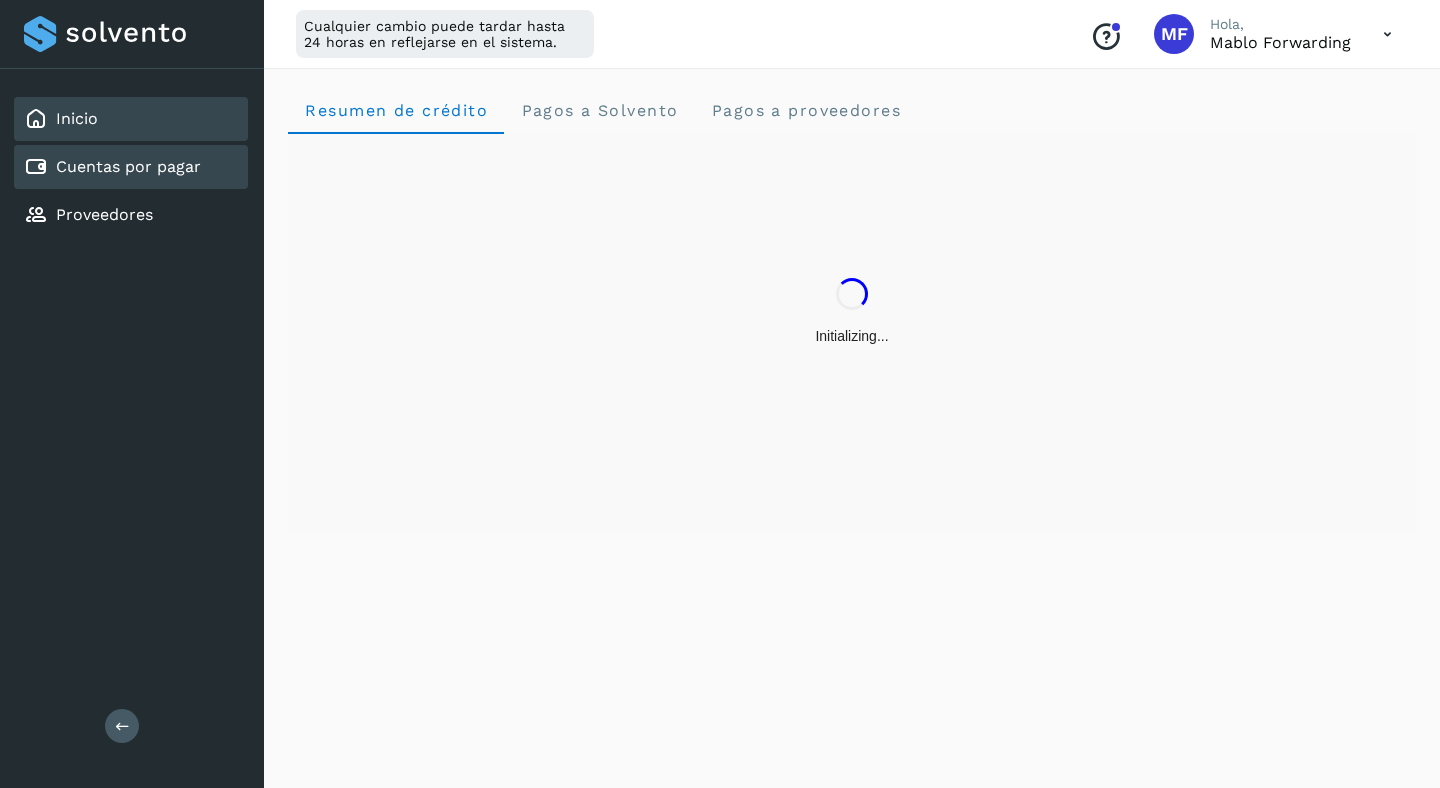 click on "Cuentas por pagar" at bounding box center (128, 166) 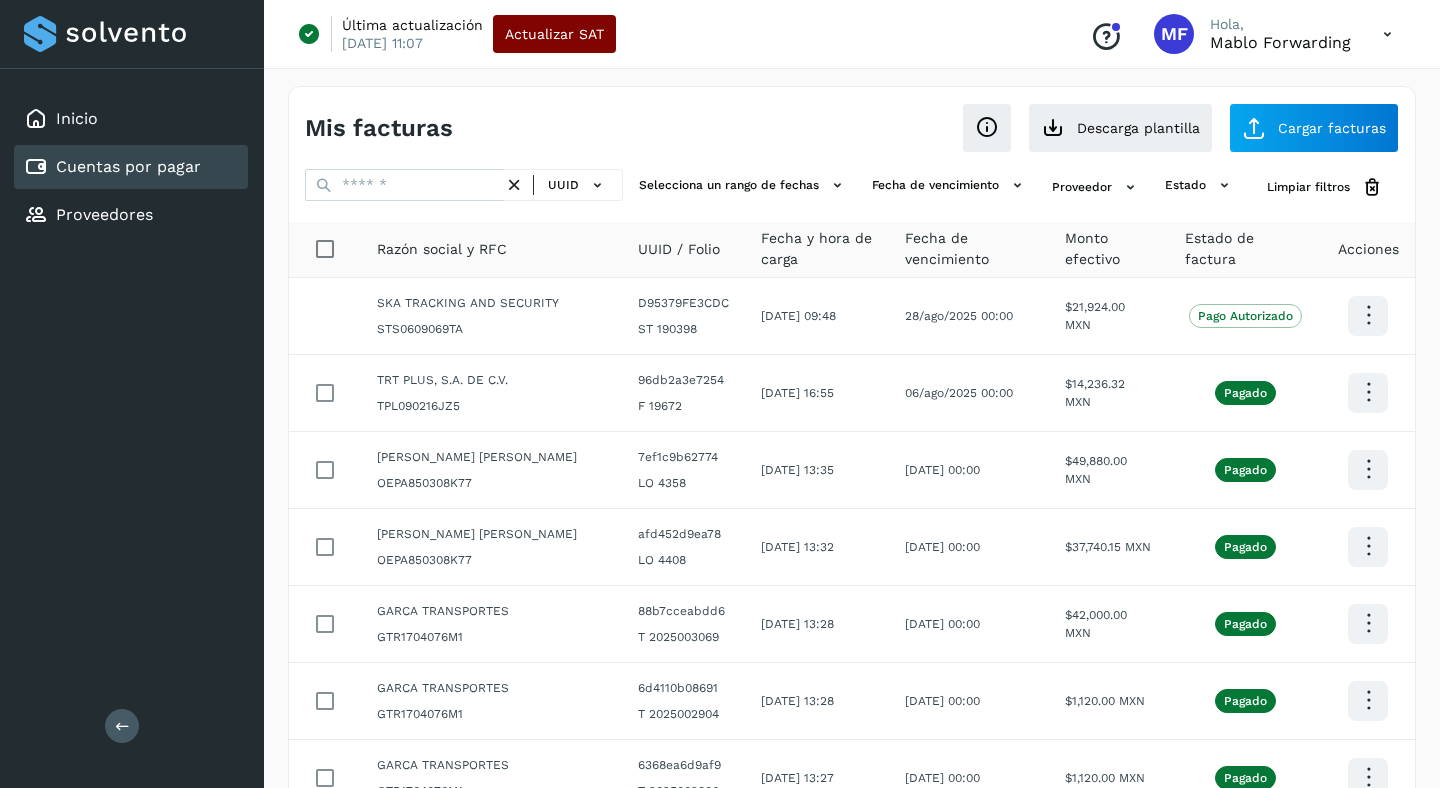 click on "Actualizar SAT" 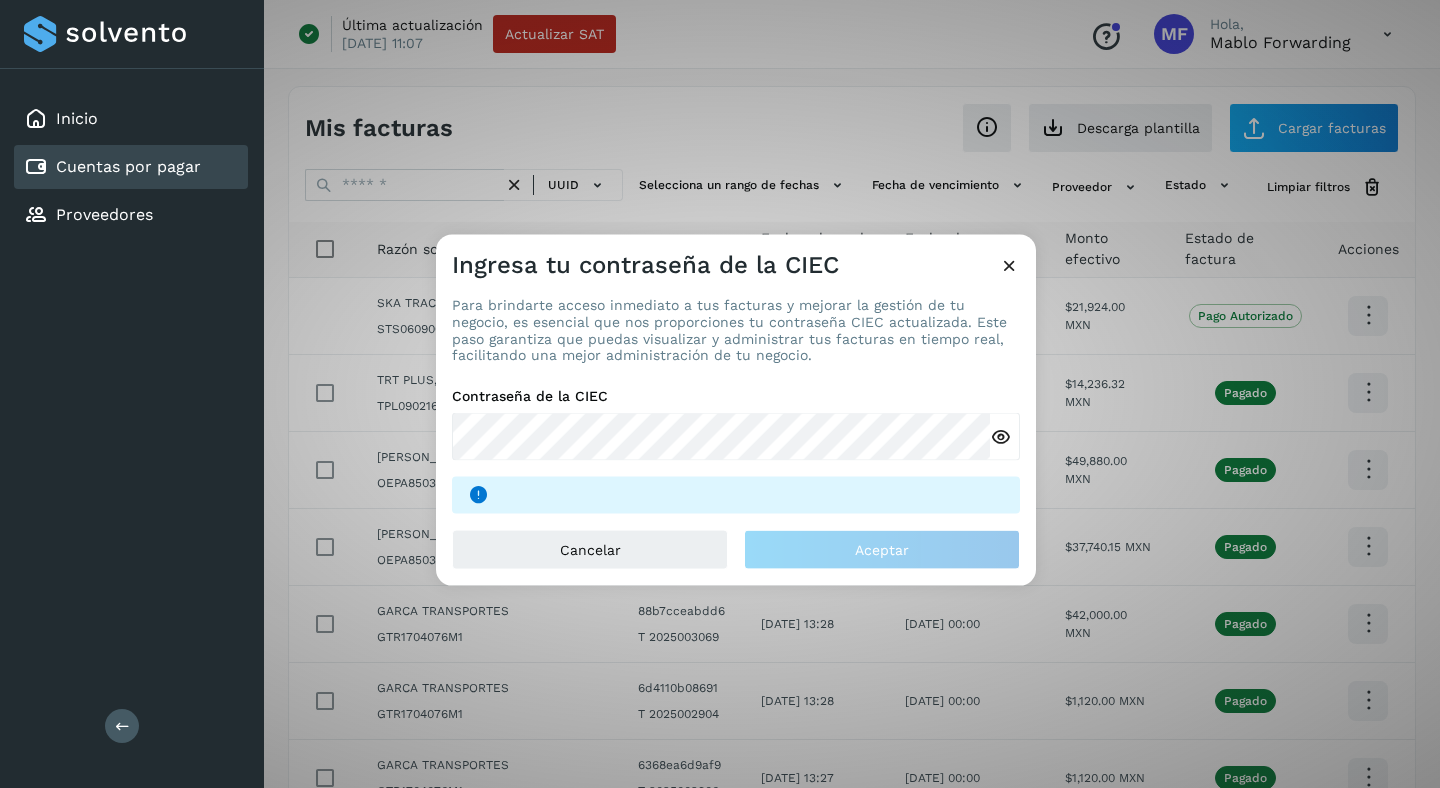 click at bounding box center (1009, 265) 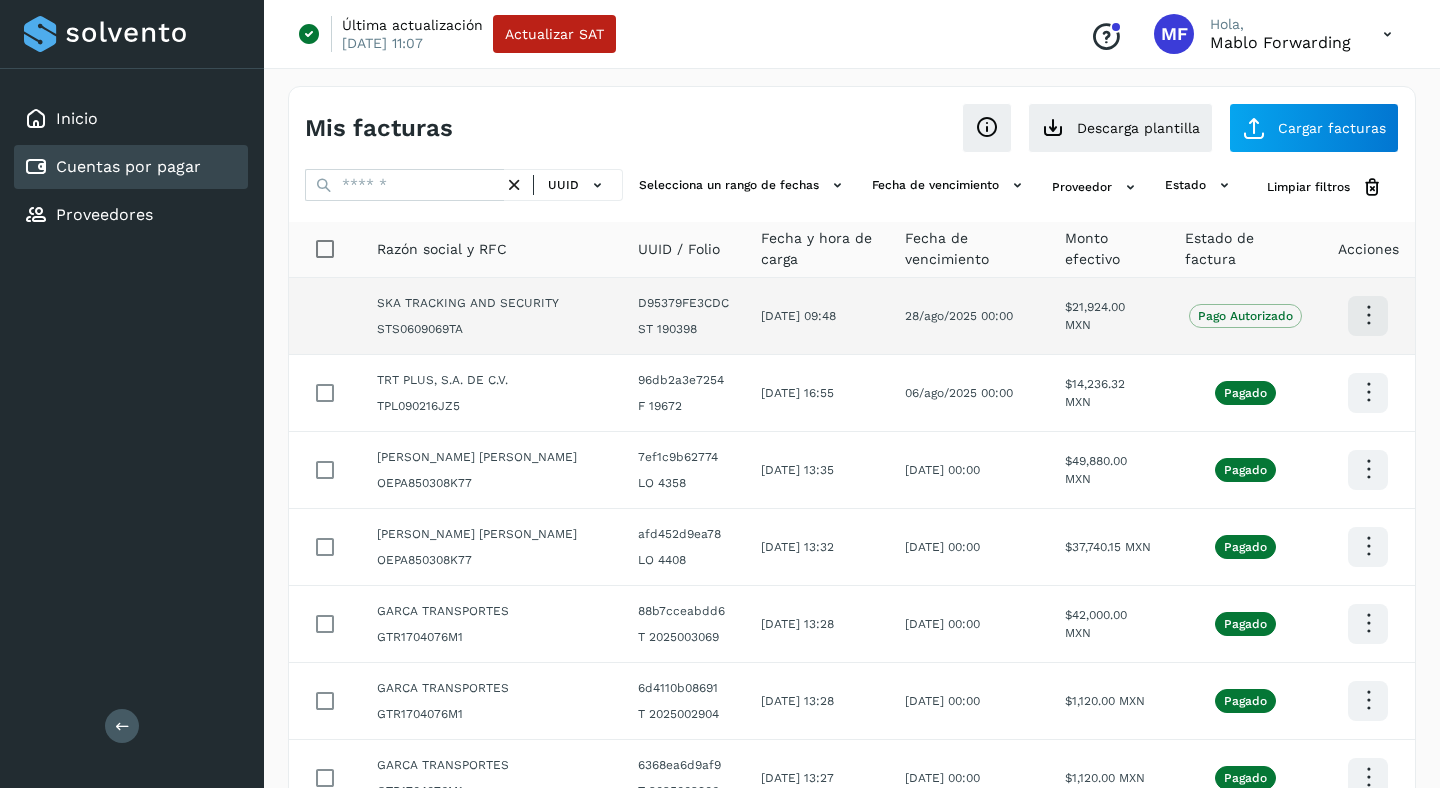 click at bounding box center (1368, 315) 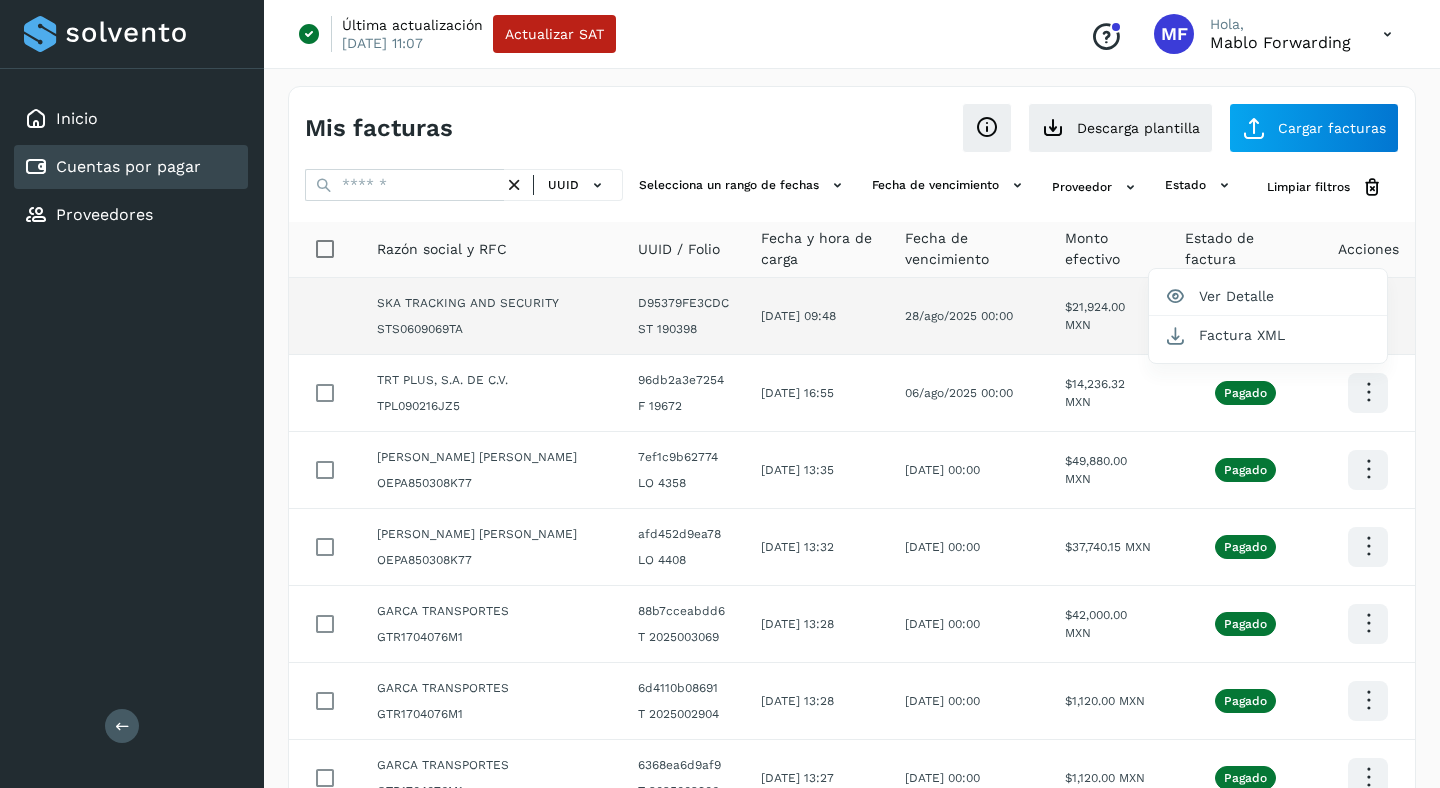 click at bounding box center [720, 394] 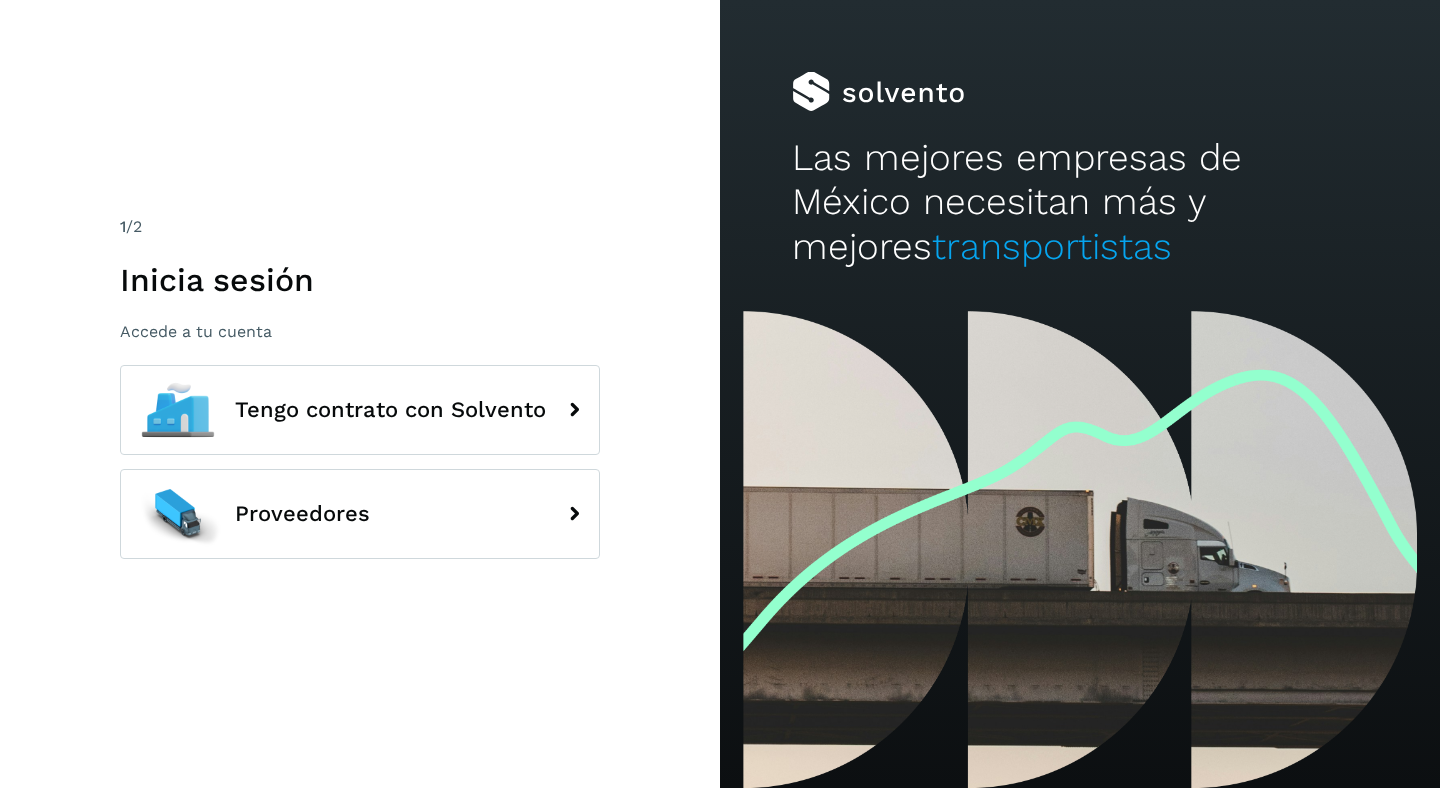 scroll, scrollTop: 0, scrollLeft: 0, axis: both 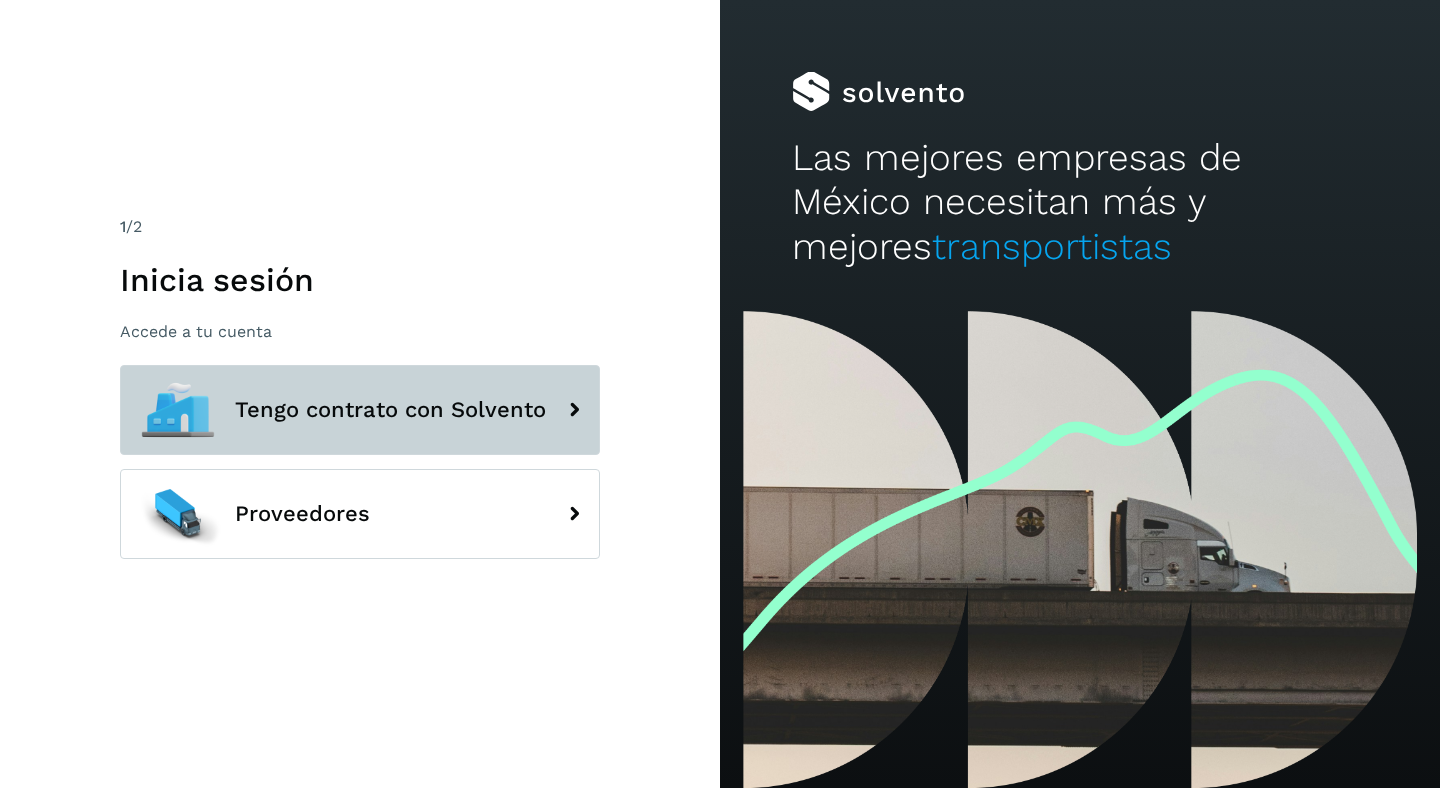 click on "Tengo contrato con Solvento" 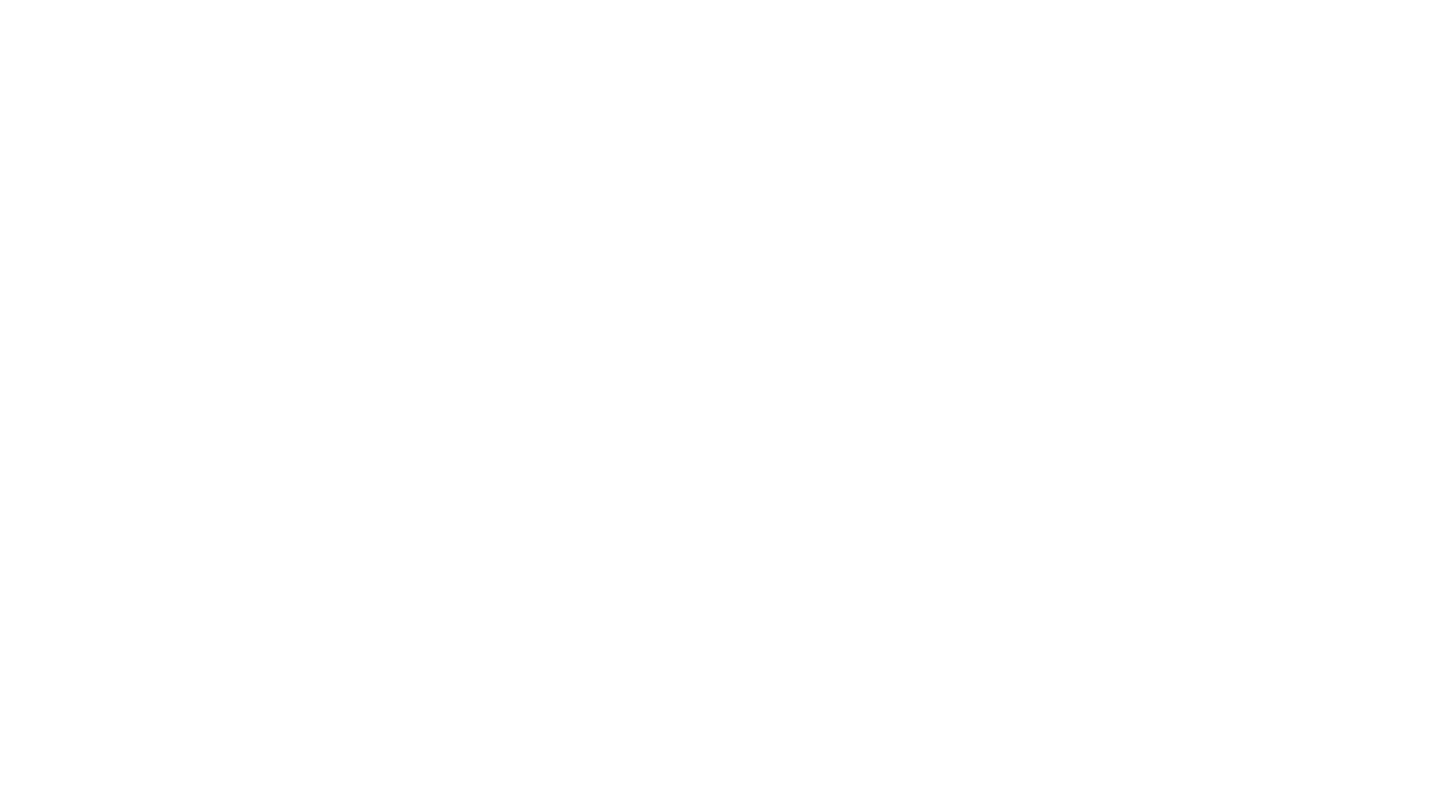 scroll, scrollTop: 0, scrollLeft: 0, axis: both 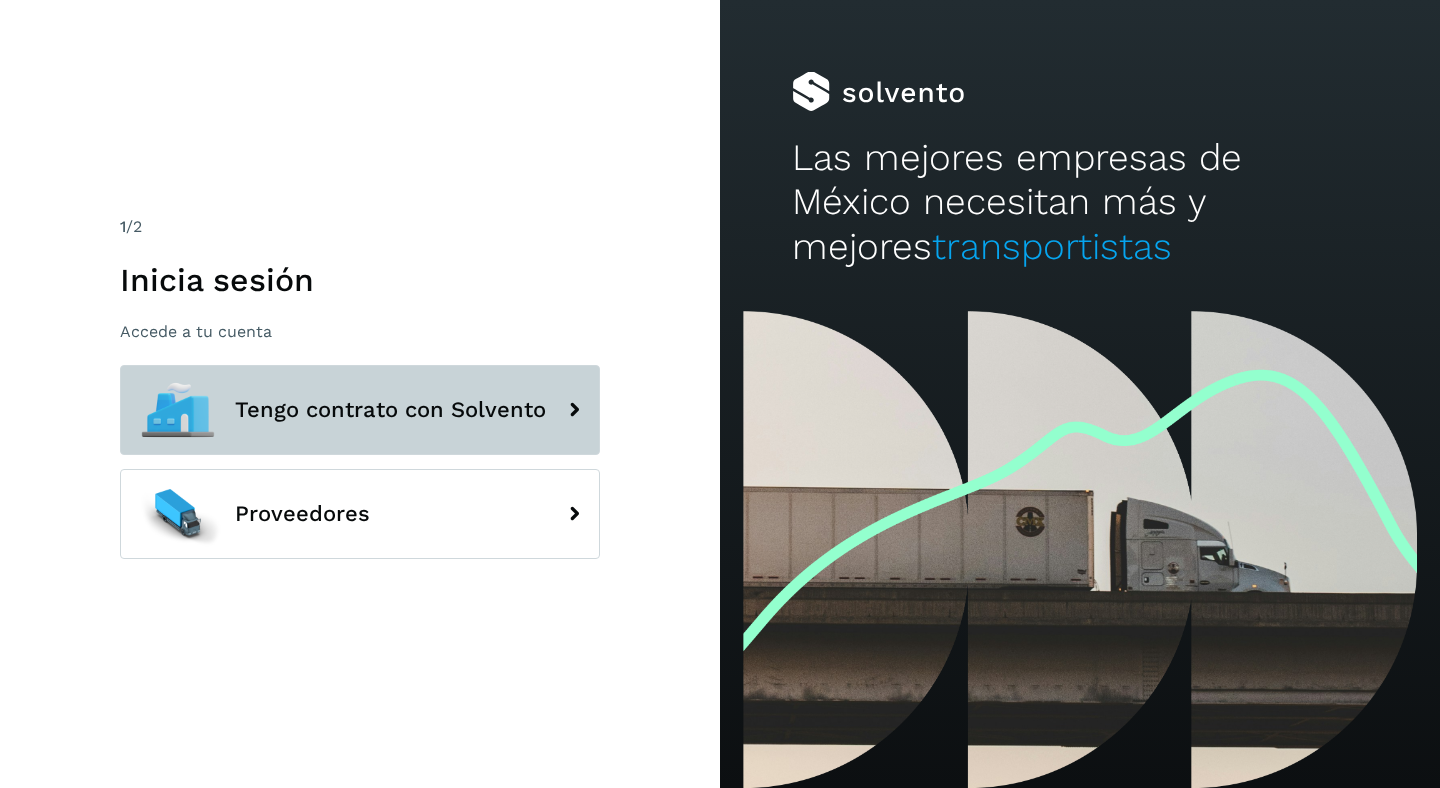 click on "Tengo contrato con Solvento" 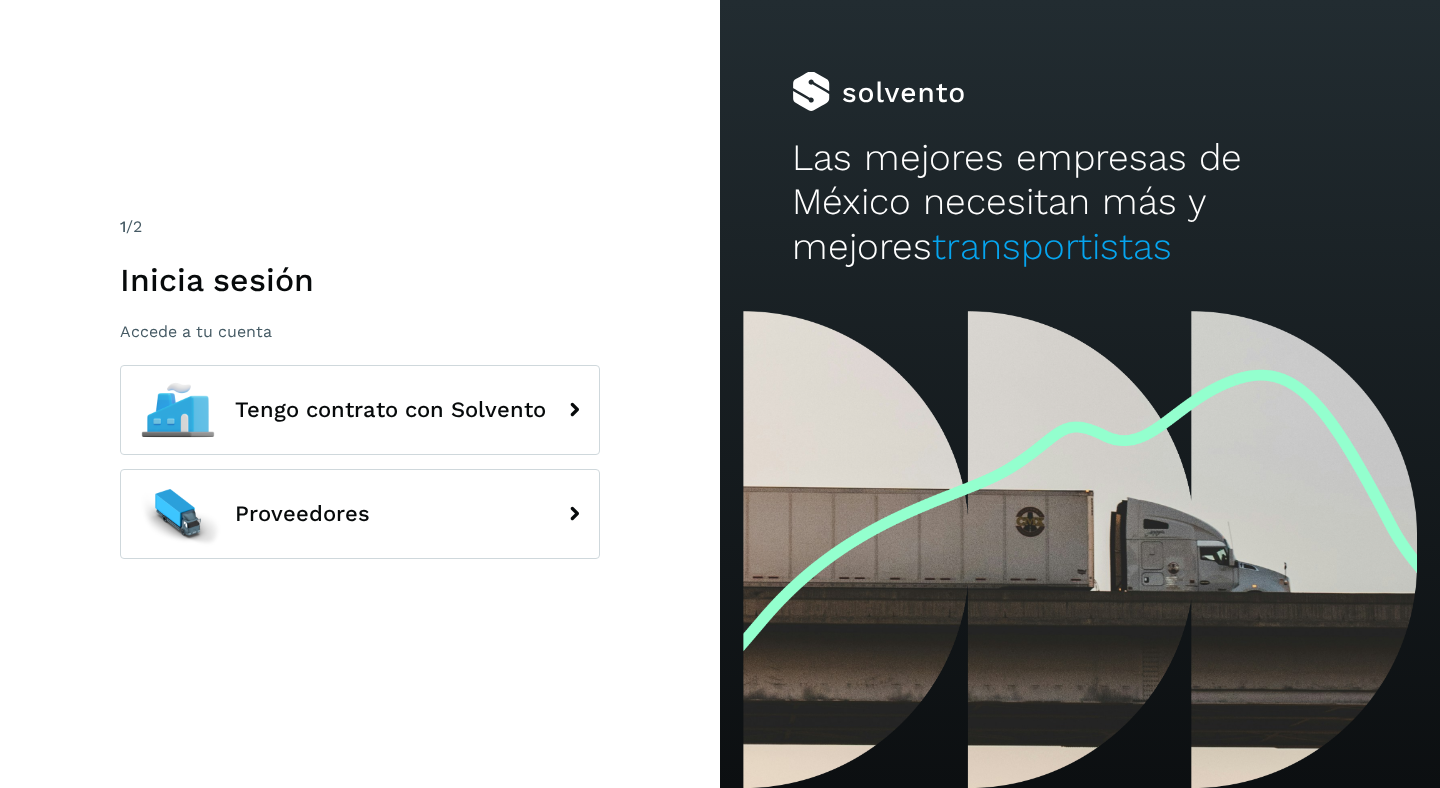 scroll, scrollTop: 0, scrollLeft: 0, axis: both 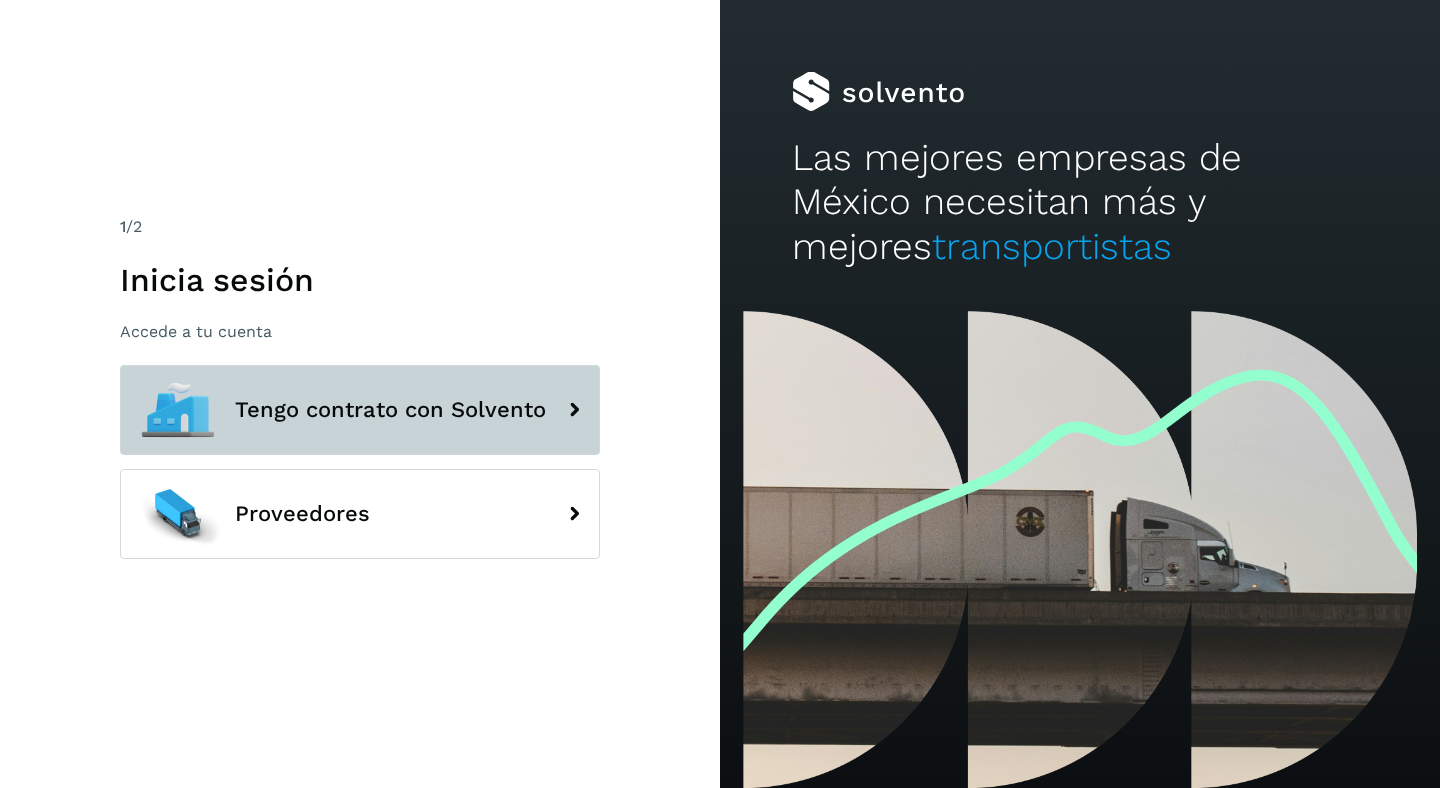 click 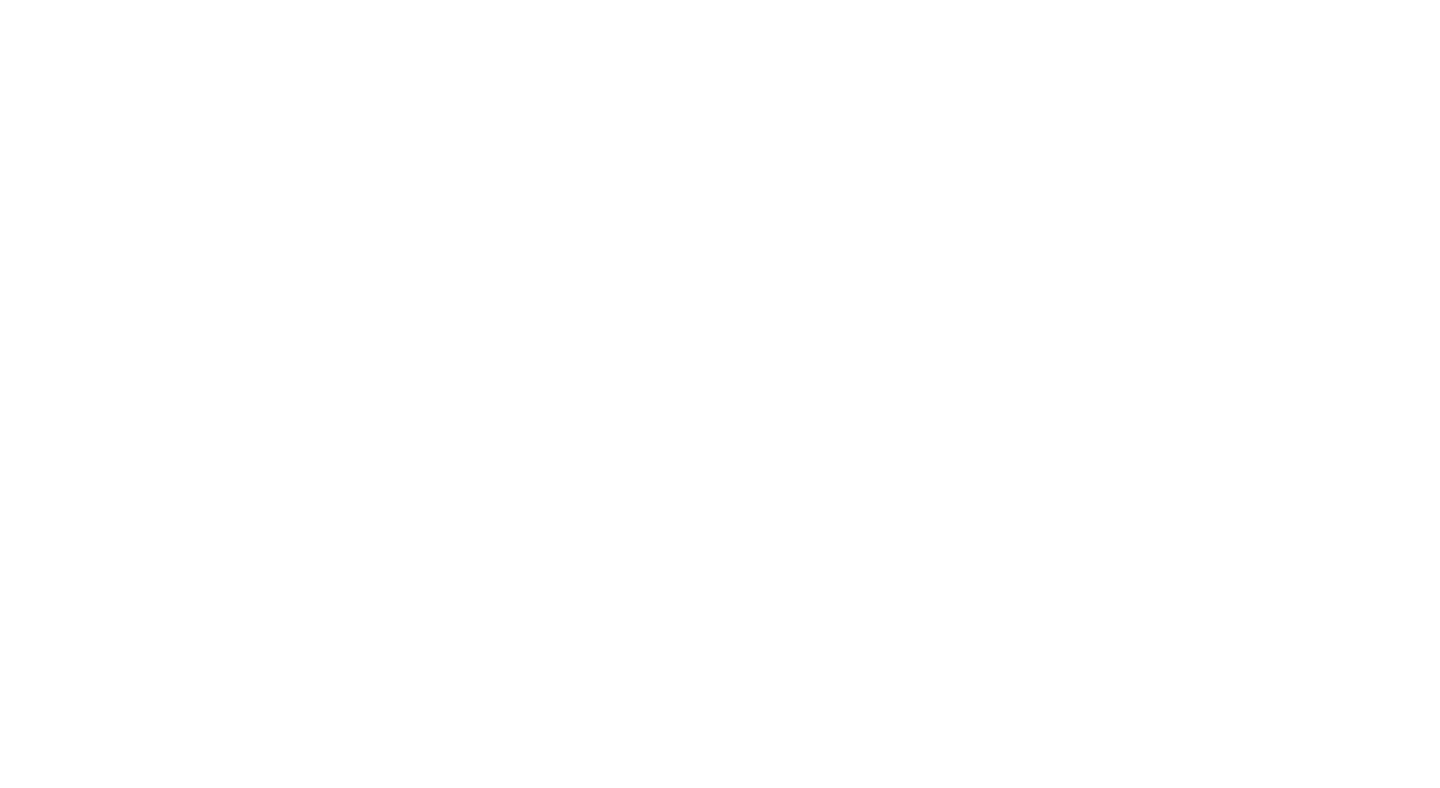 scroll, scrollTop: 0, scrollLeft: 0, axis: both 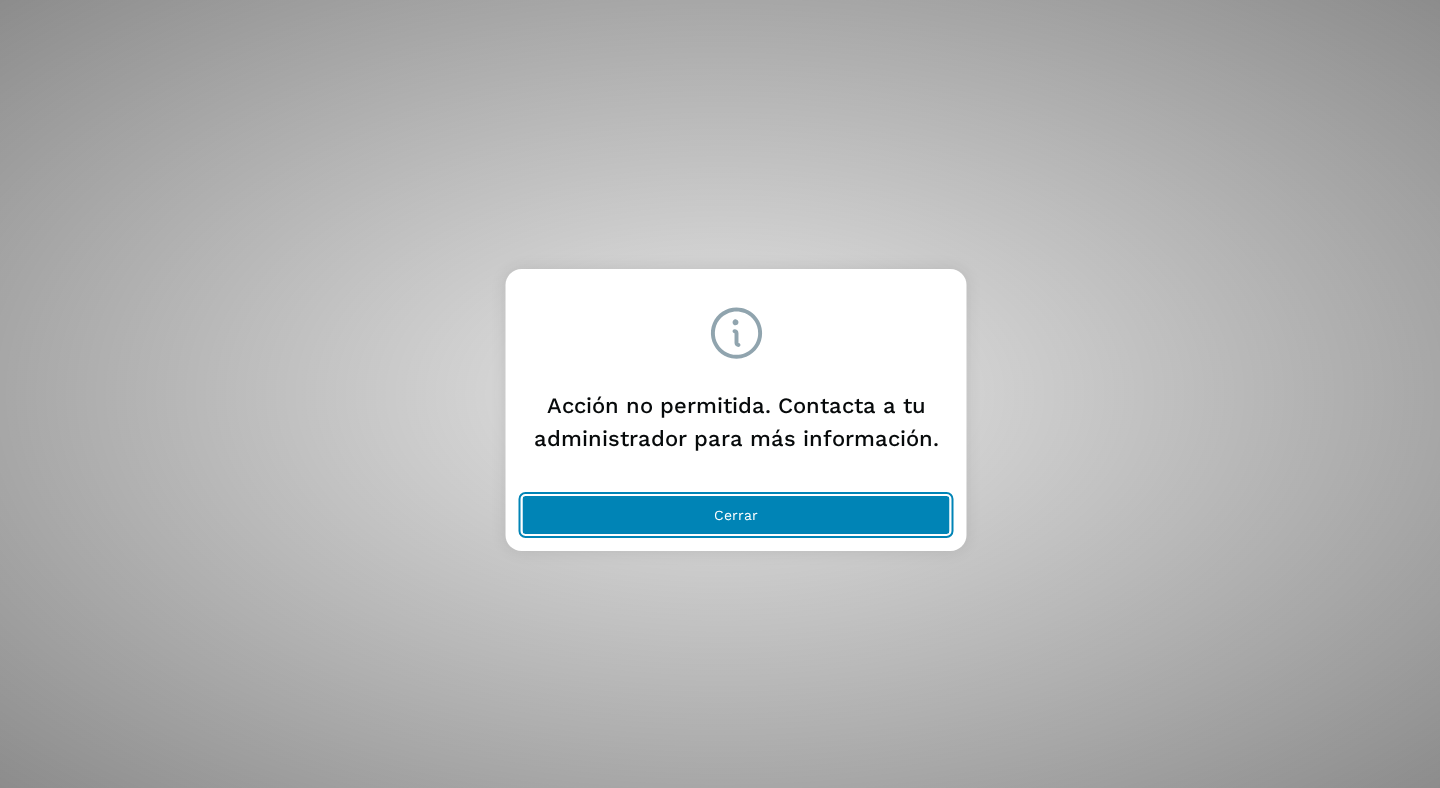 click on "Cerrar" 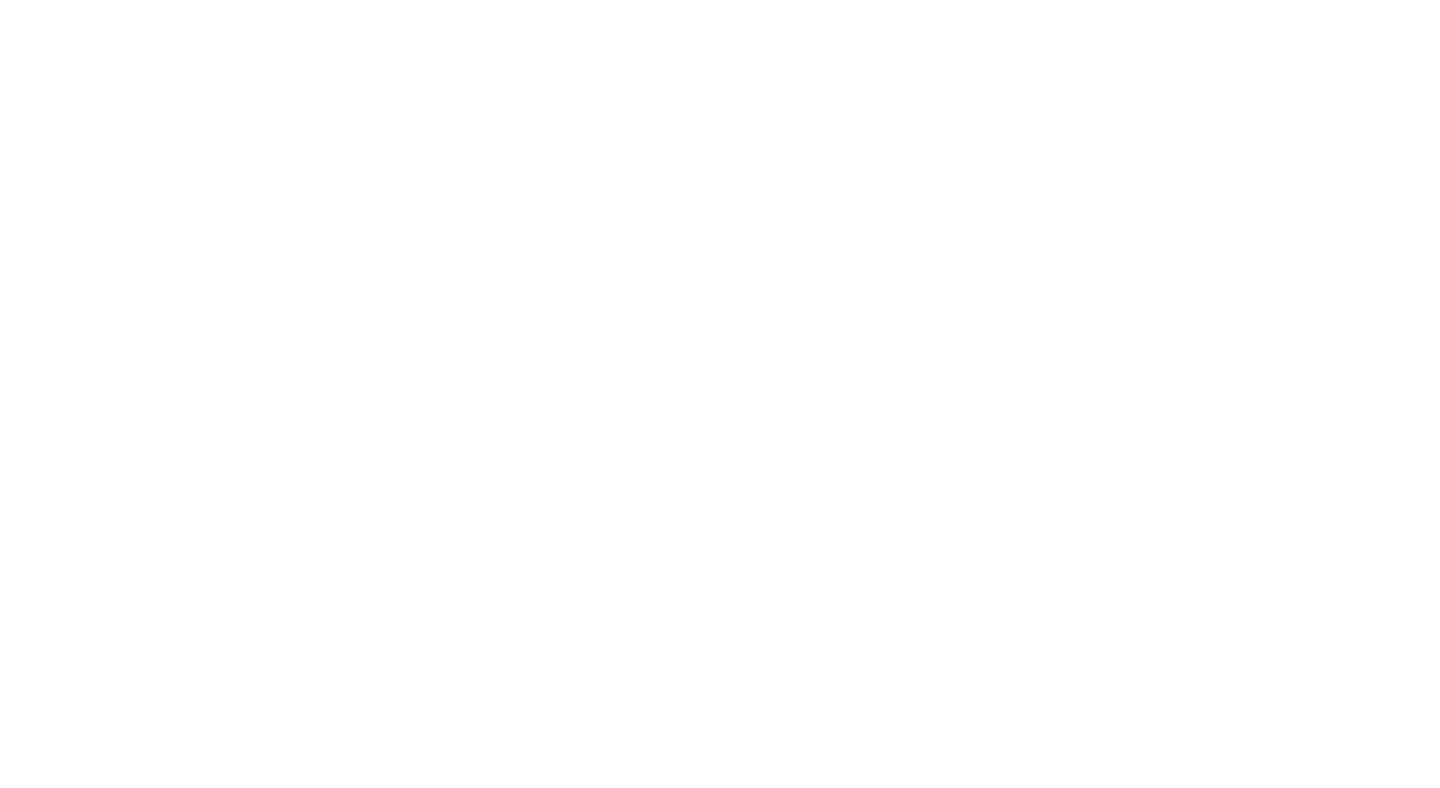 scroll, scrollTop: 0, scrollLeft: 0, axis: both 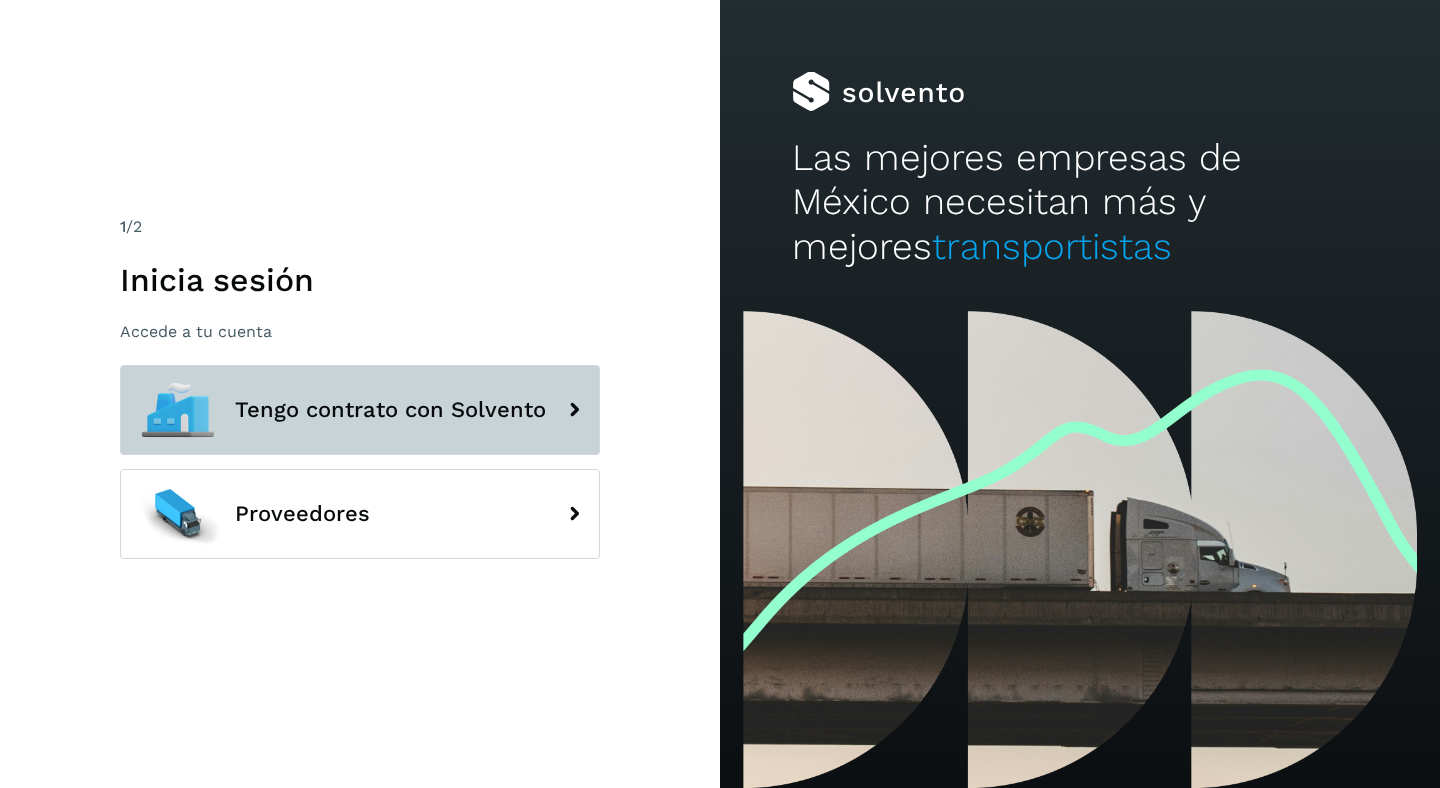 click on "Tengo contrato con Solvento" at bounding box center (360, 410) 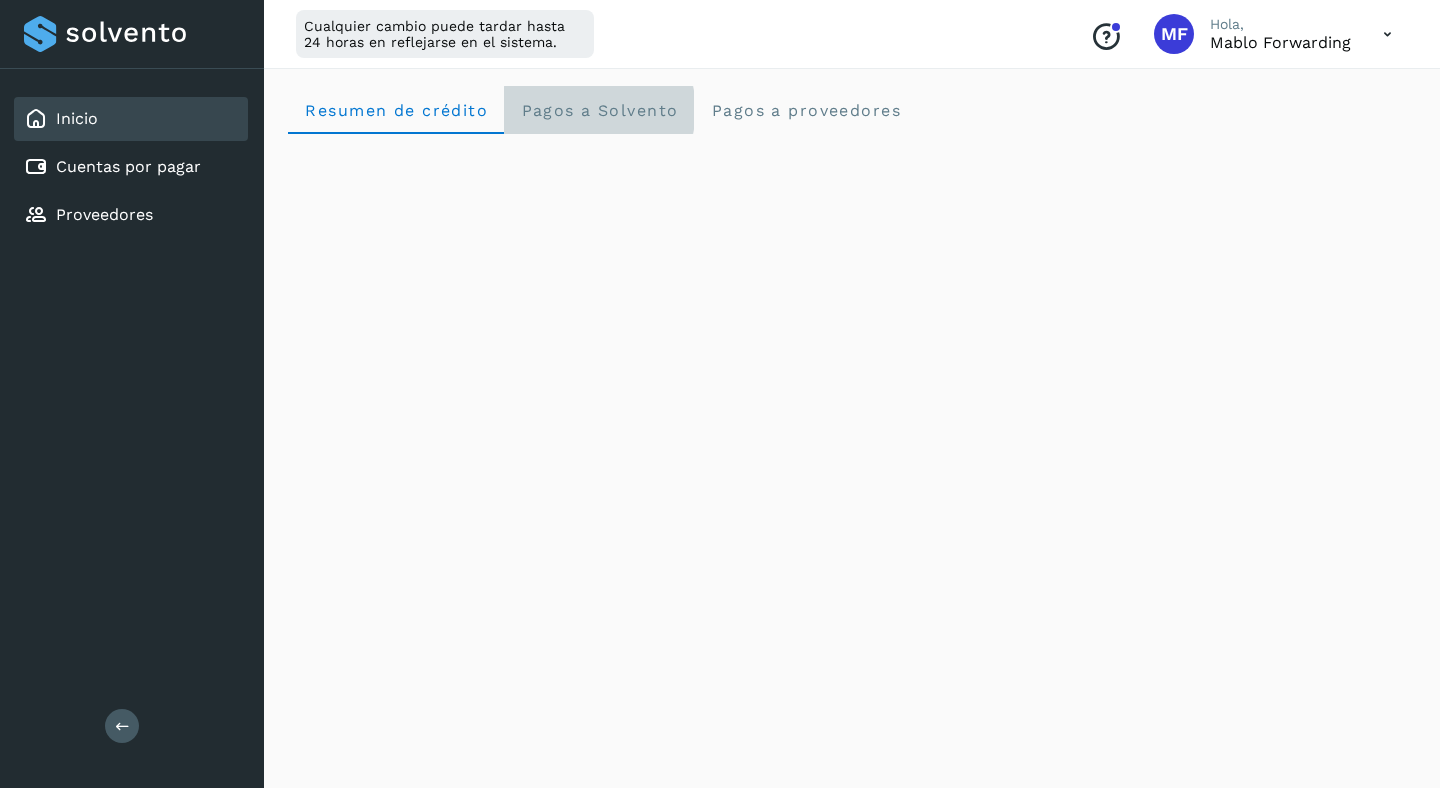 click on "Pagos a Solvento" 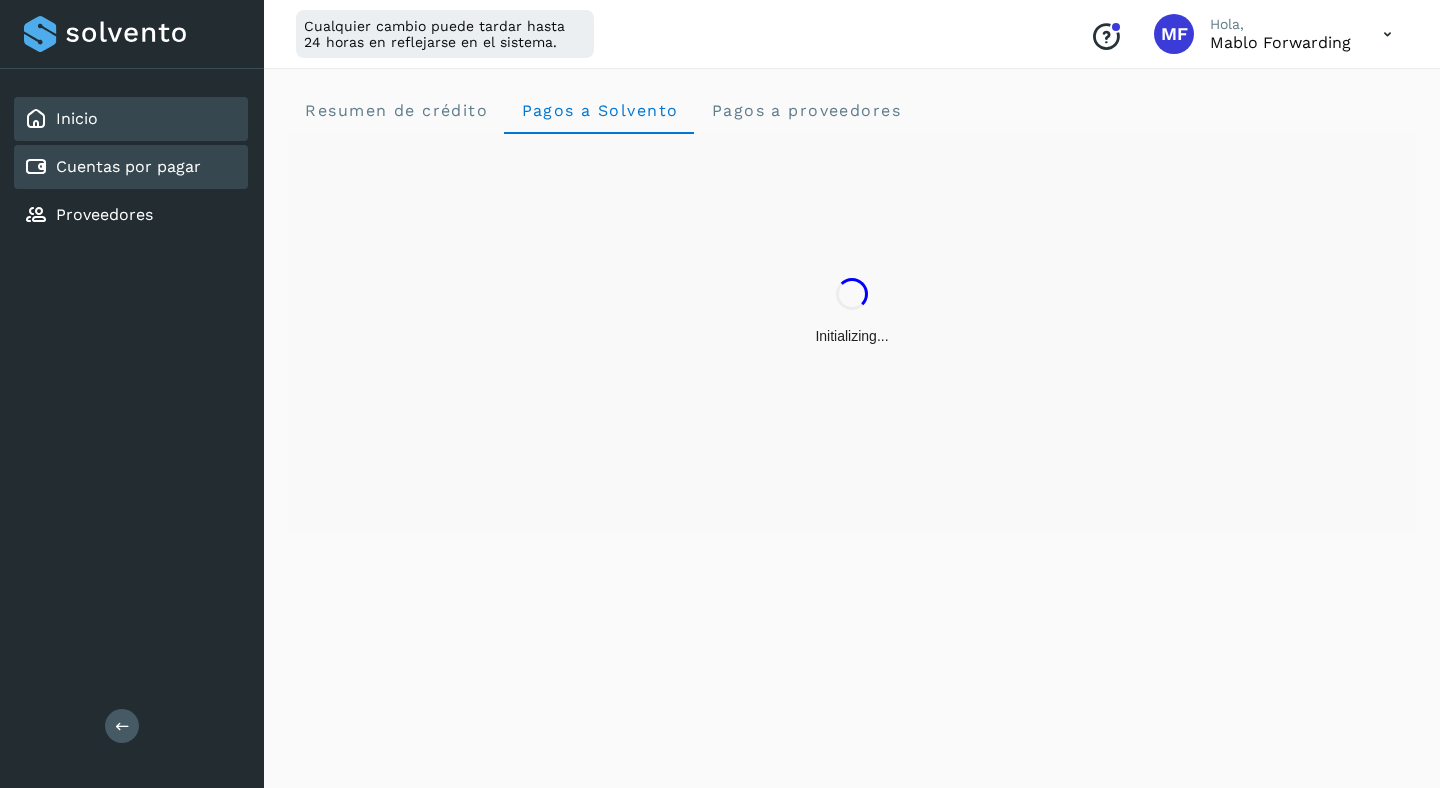 click on "Cuentas por pagar" at bounding box center [128, 166] 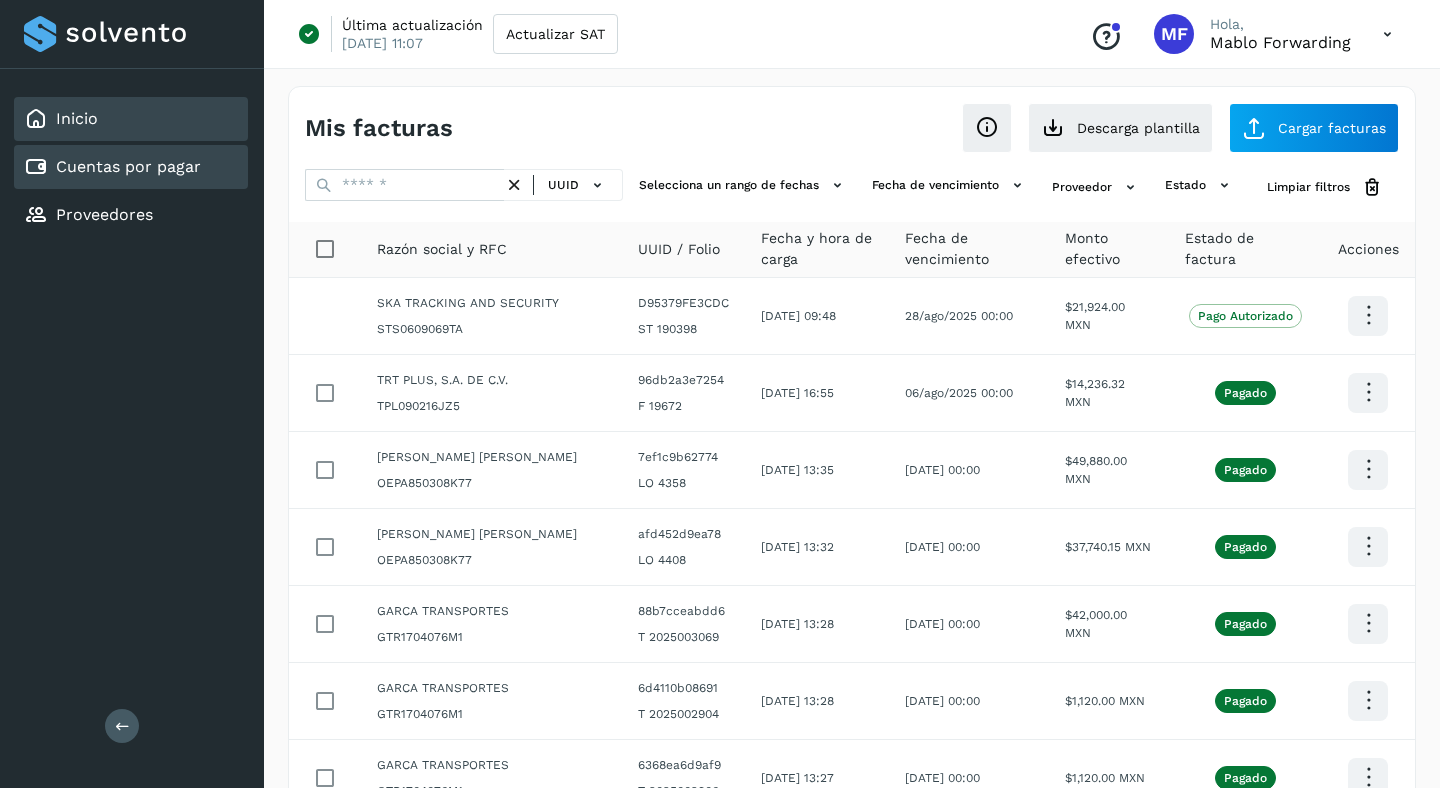 click on "Inicio" 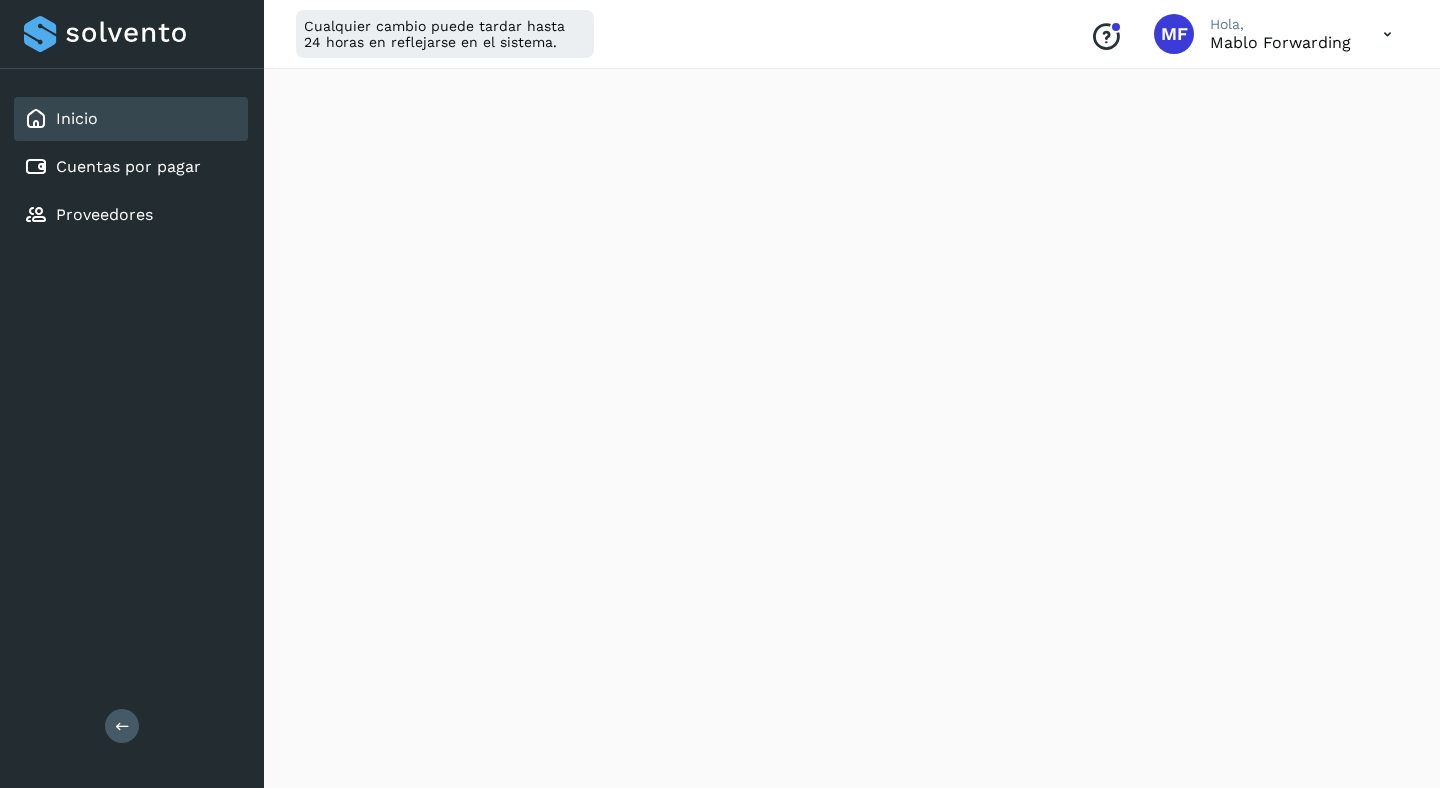 scroll, scrollTop: 1146, scrollLeft: 0, axis: vertical 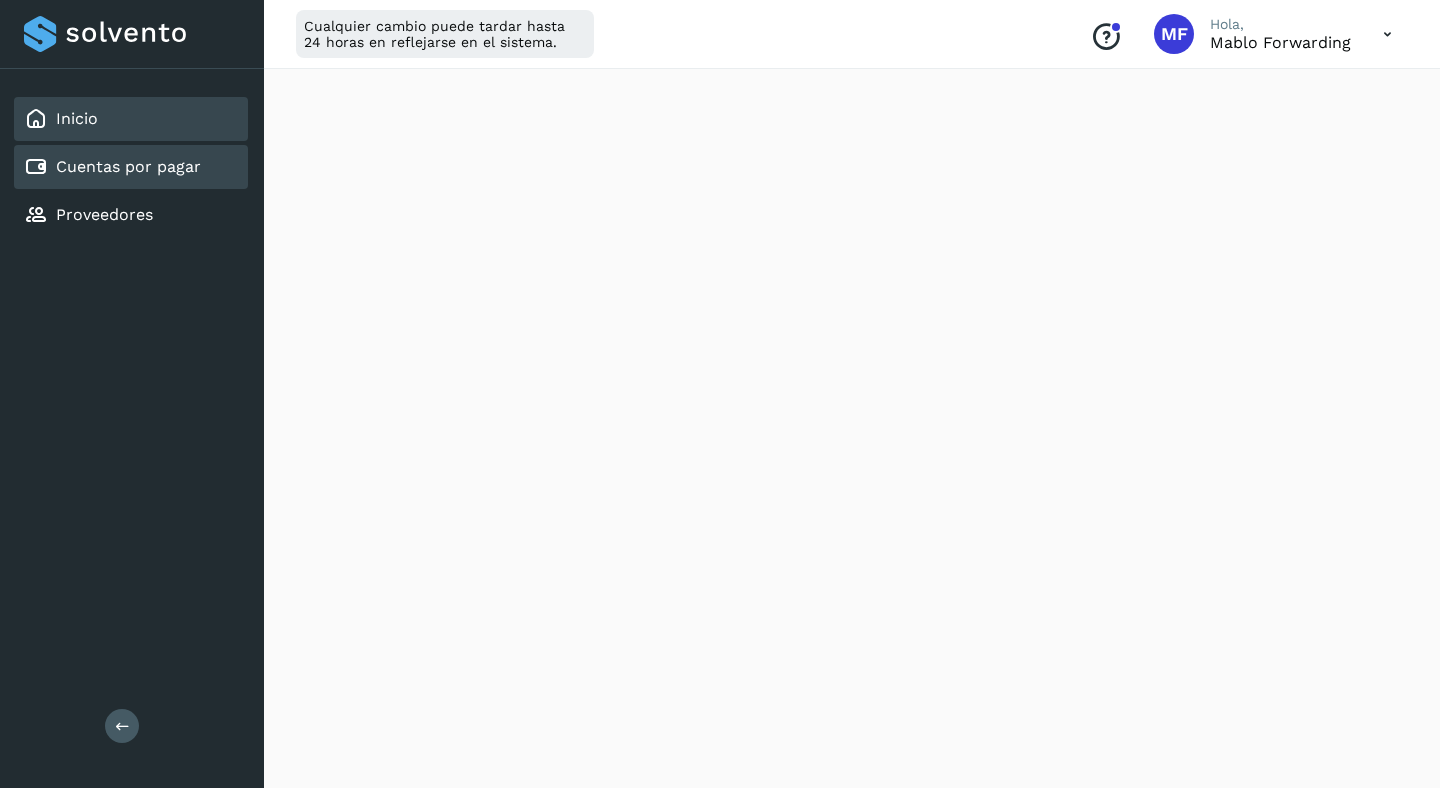 click on "Cuentas por pagar" 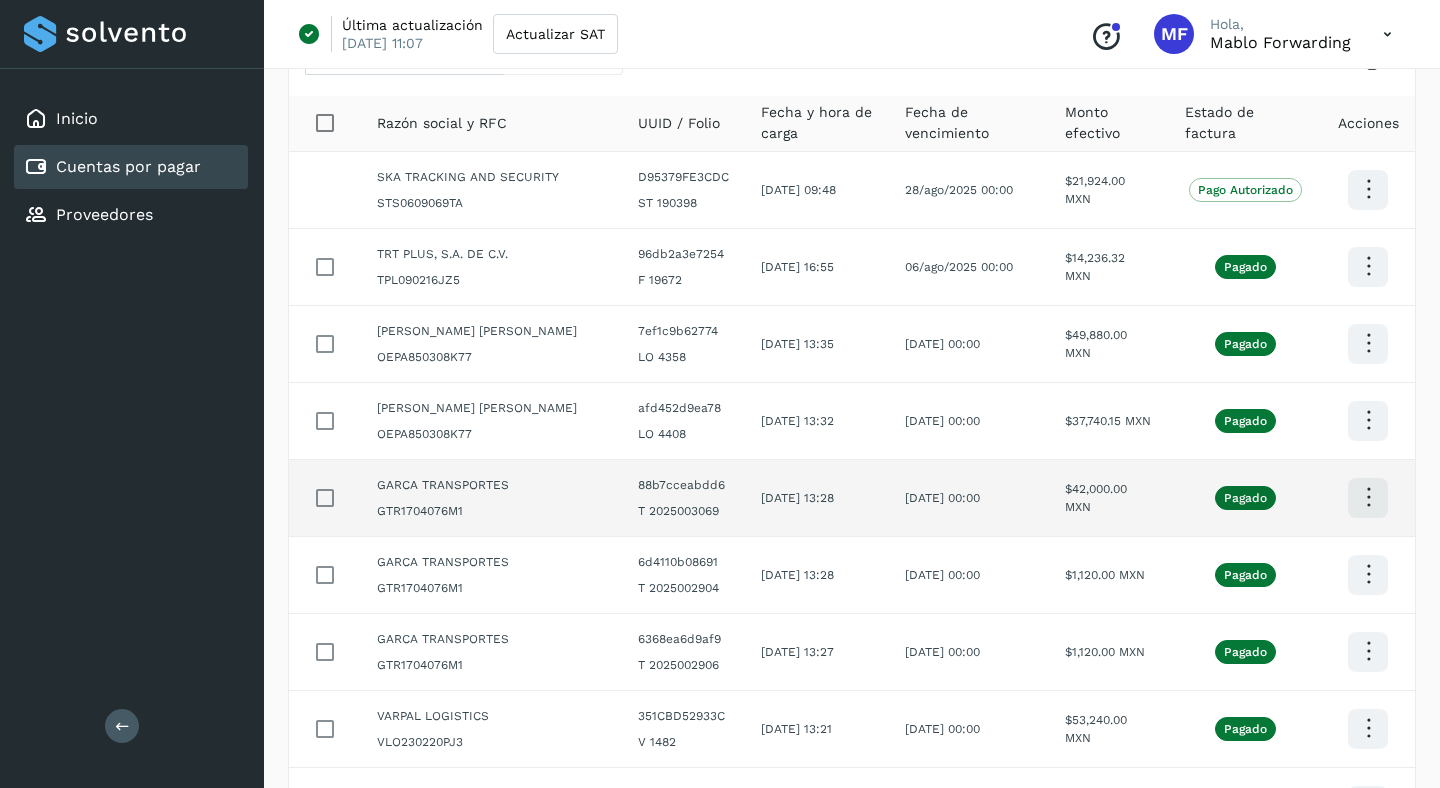 scroll, scrollTop: 0, scrollLeft: 0, axis: both 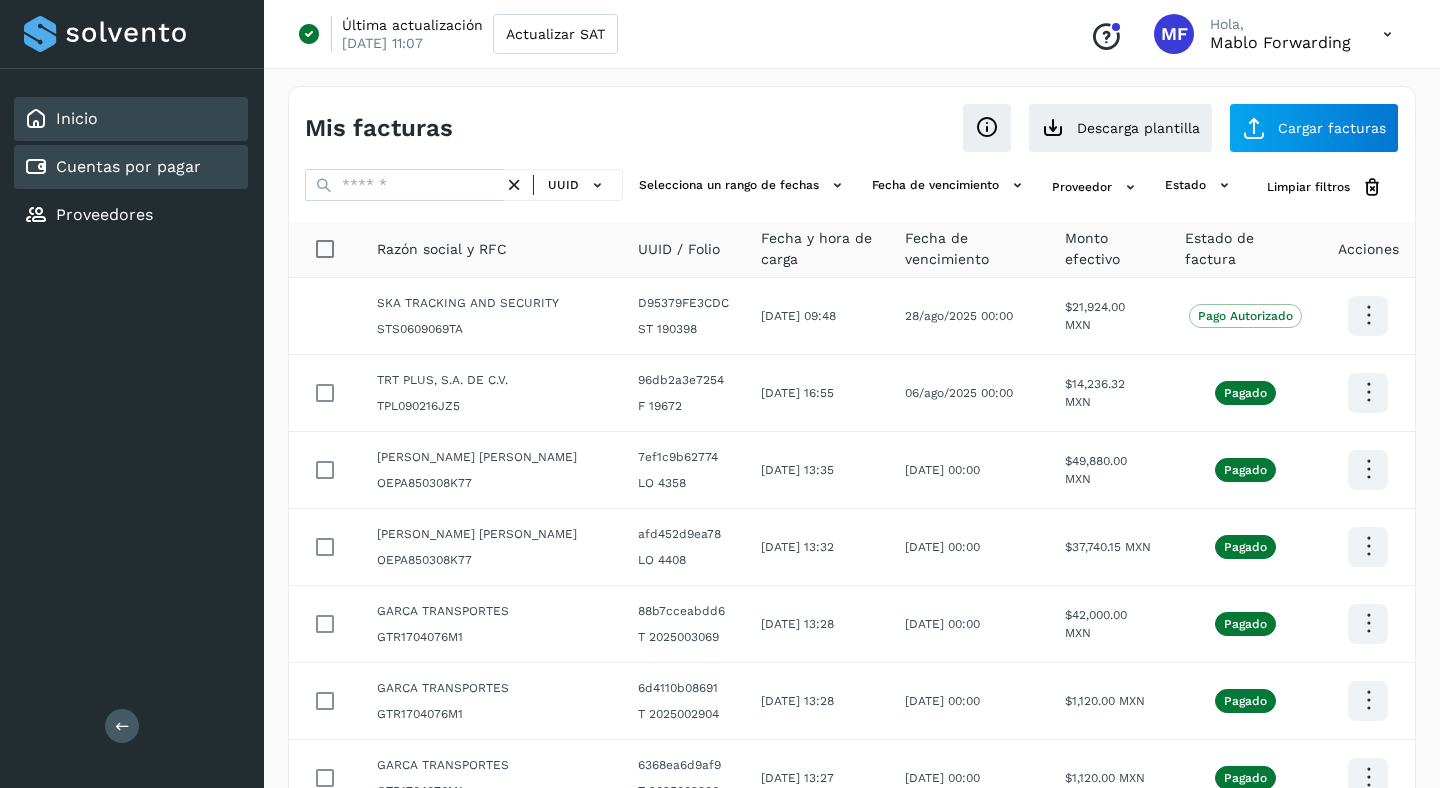 click on "Inicio" 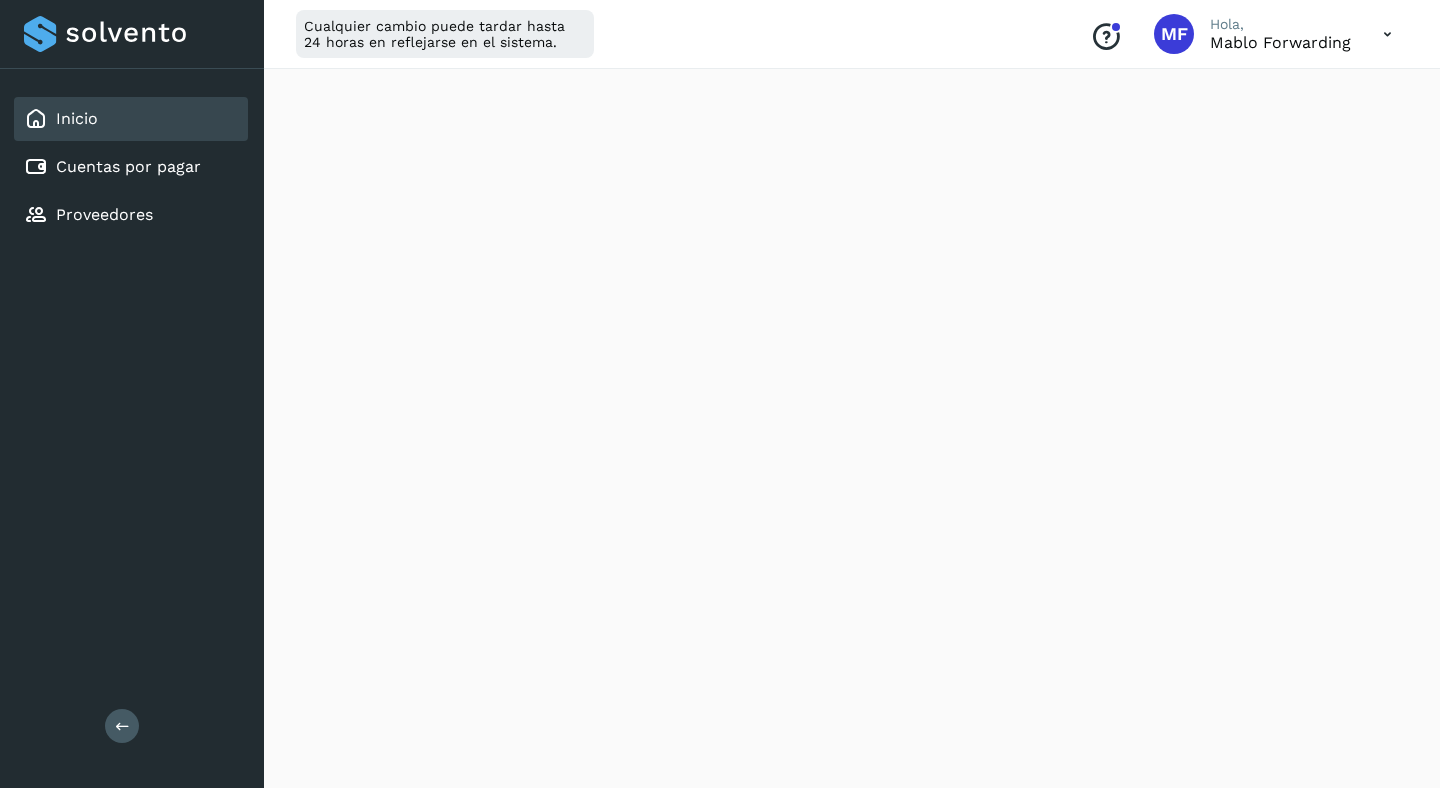 scroll, scrollTop: 1146, scrollLeft: 0, axis: vertical 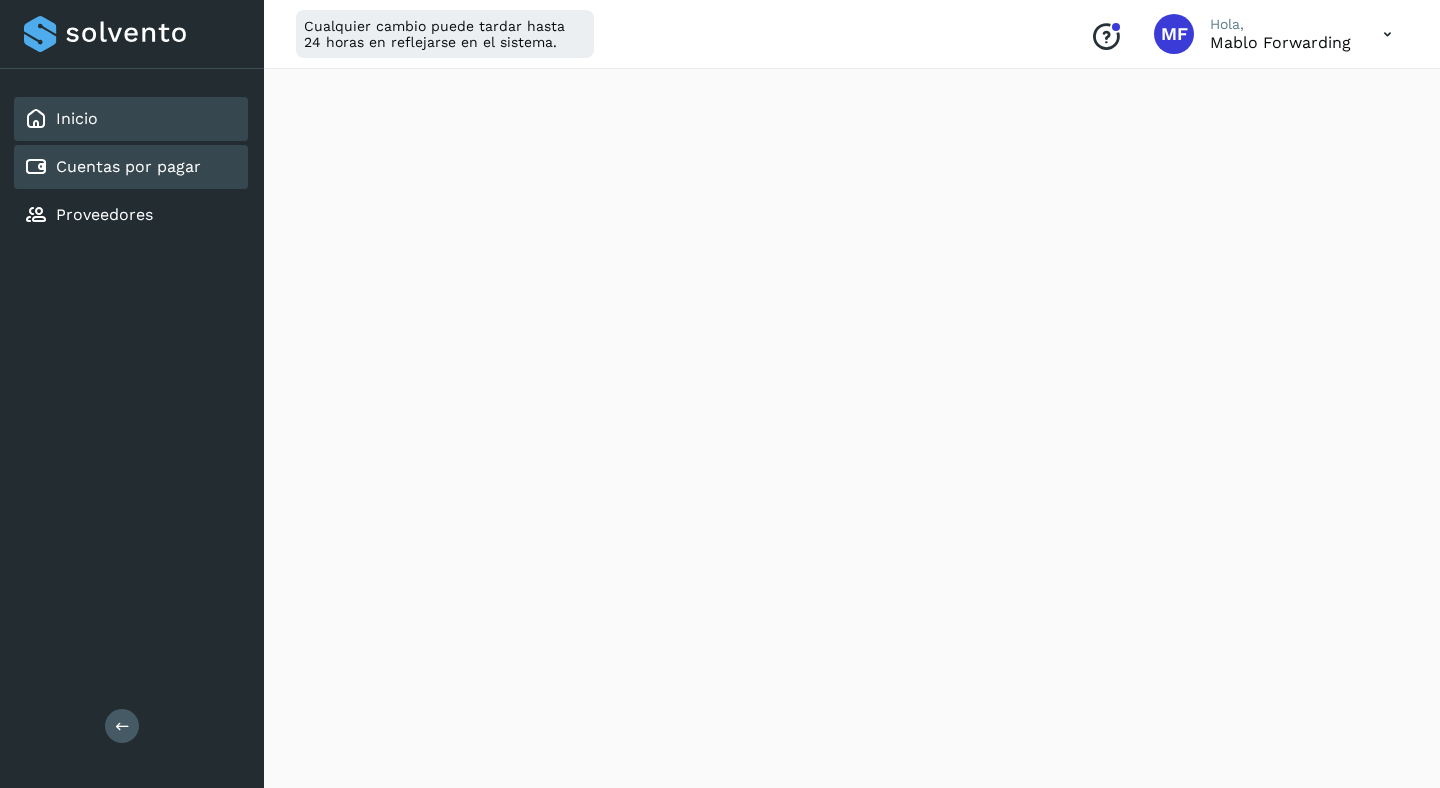 click on "Cuentas por pagar" at bounding box center (128, 166) 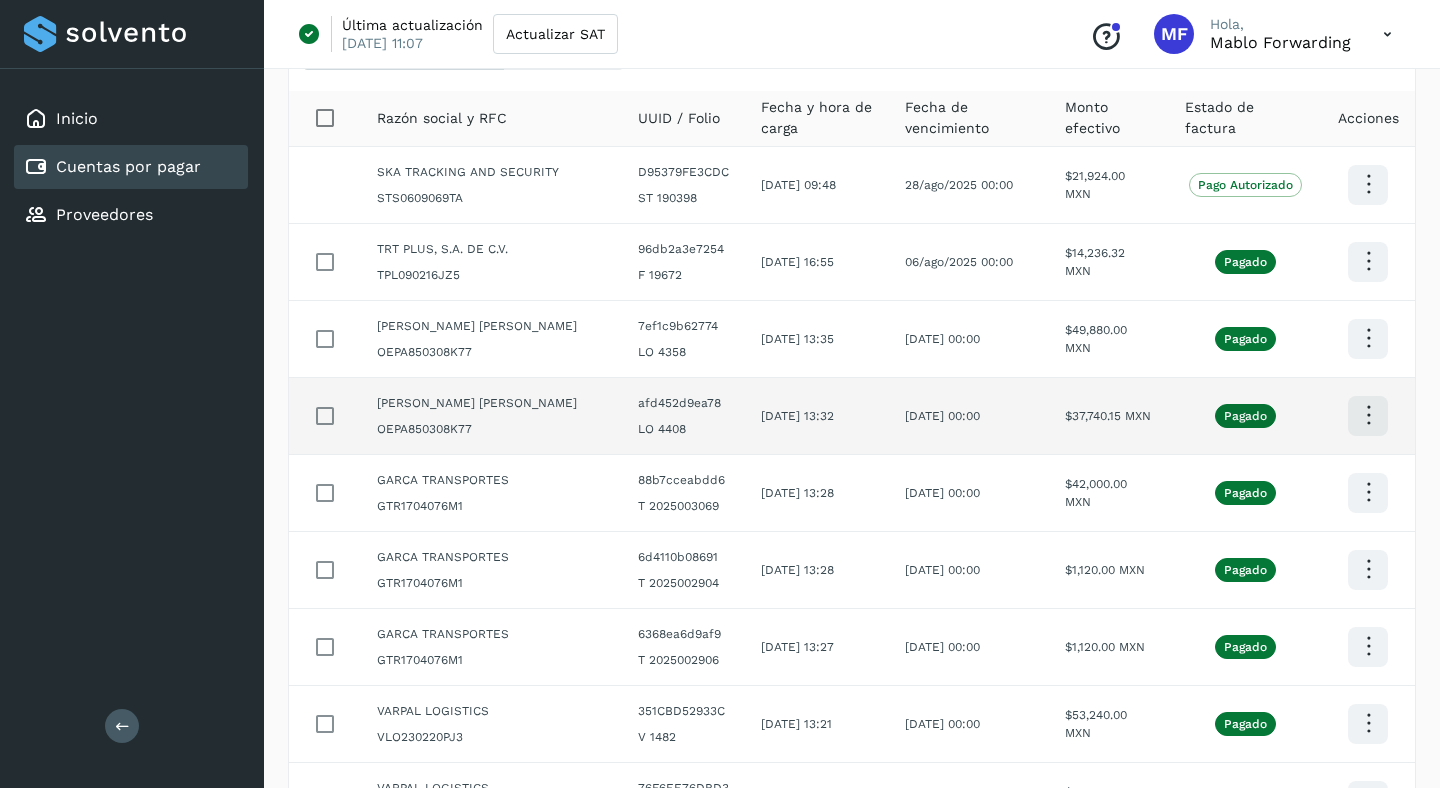 scroll, scrollTop: 0, scrollLeft: 0, axis: both 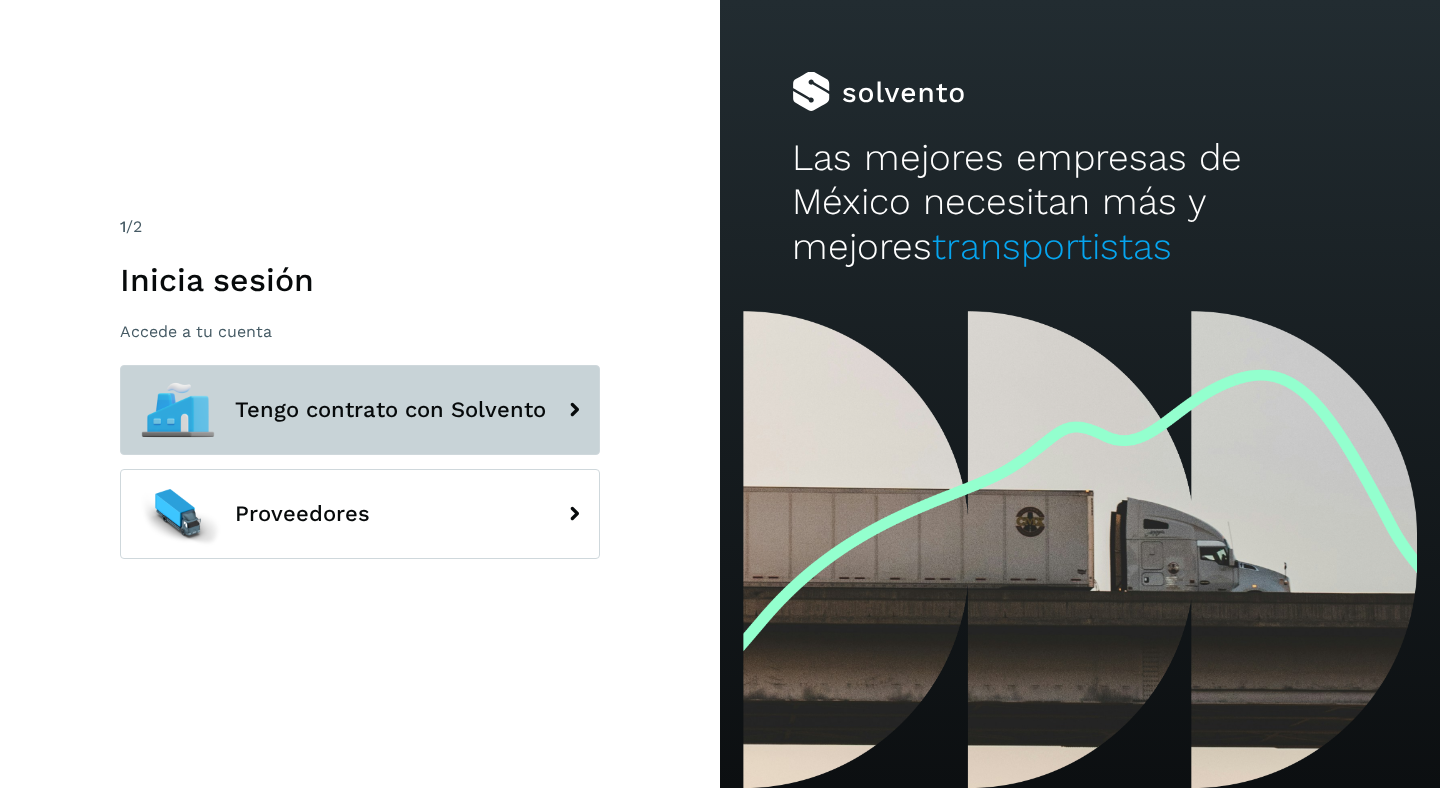 click 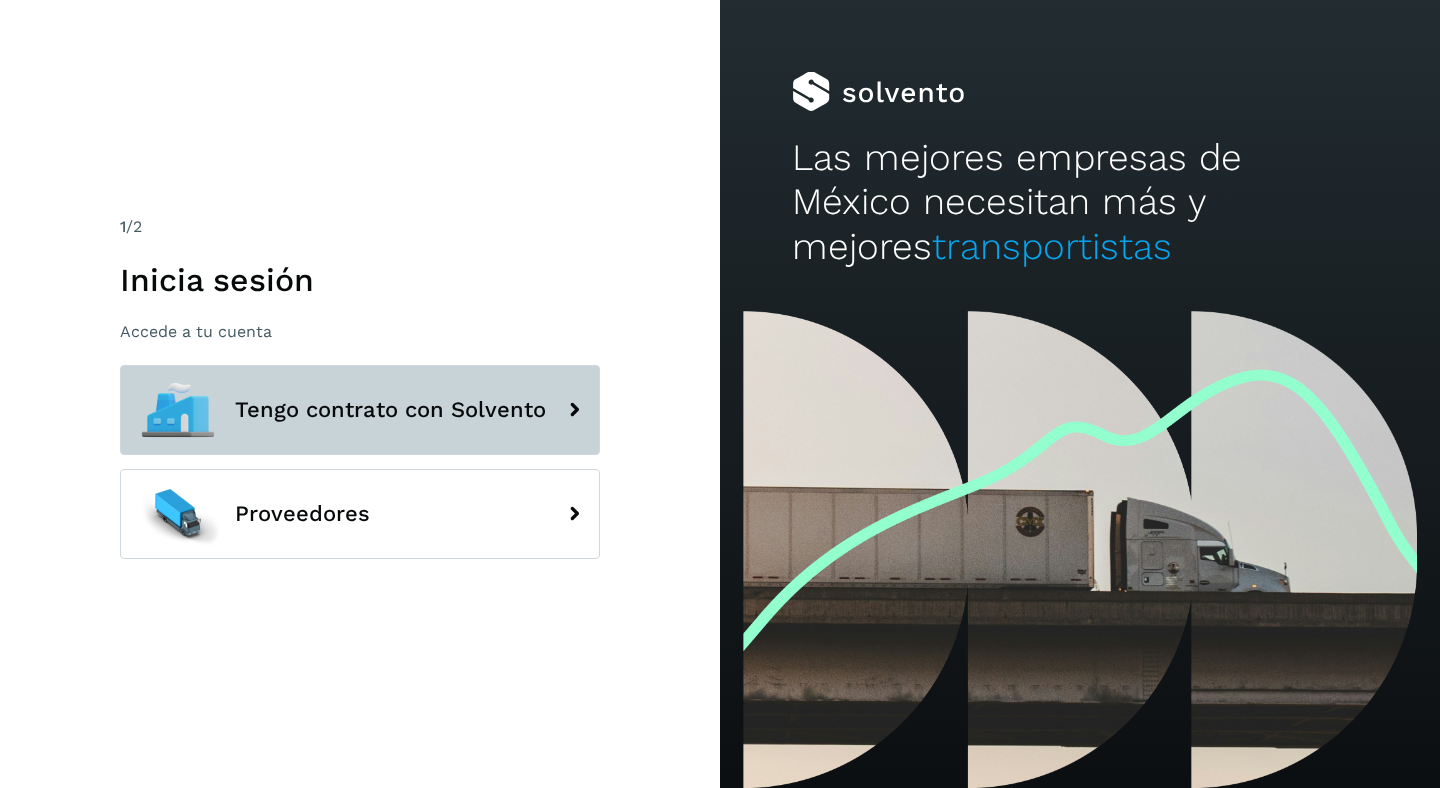 click 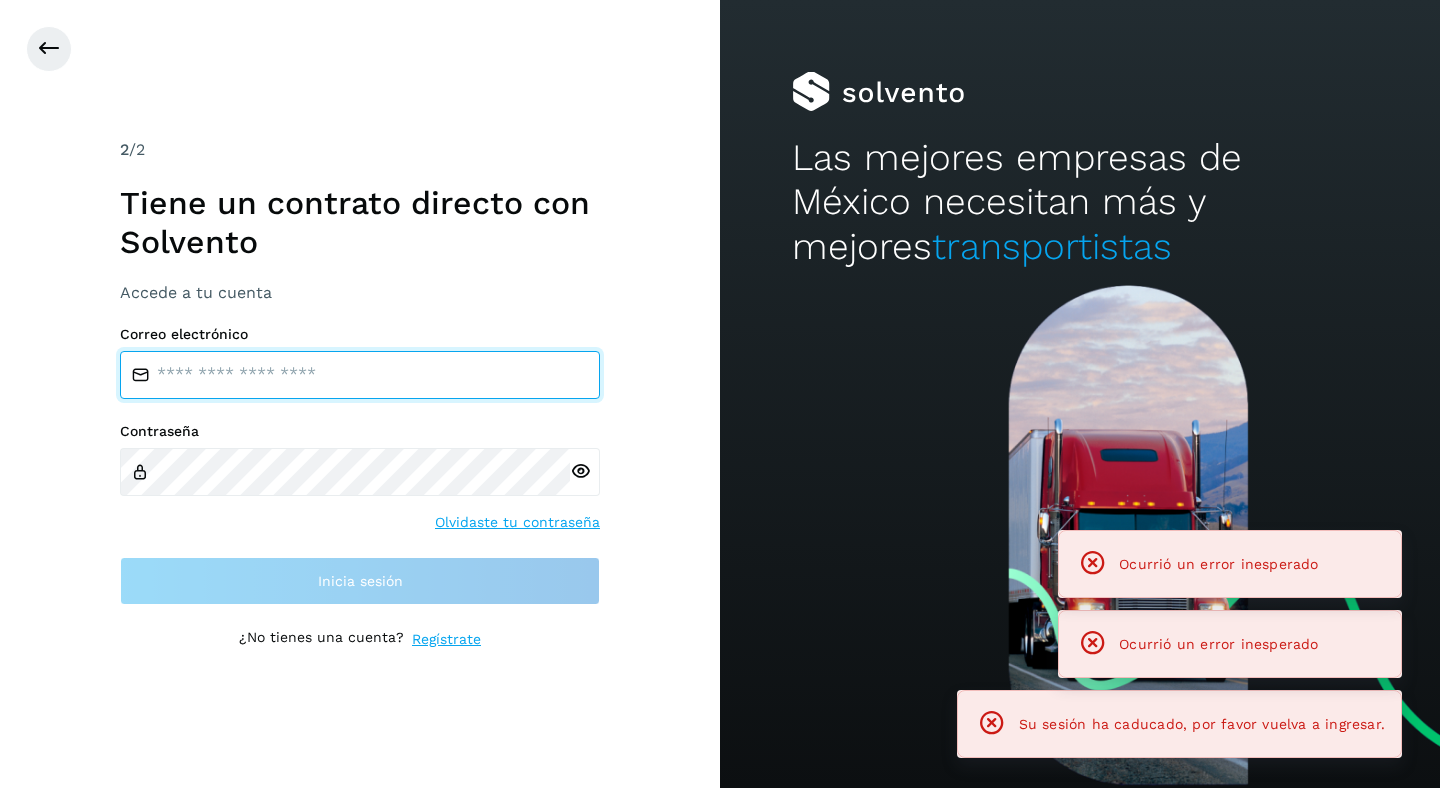type on "**********" 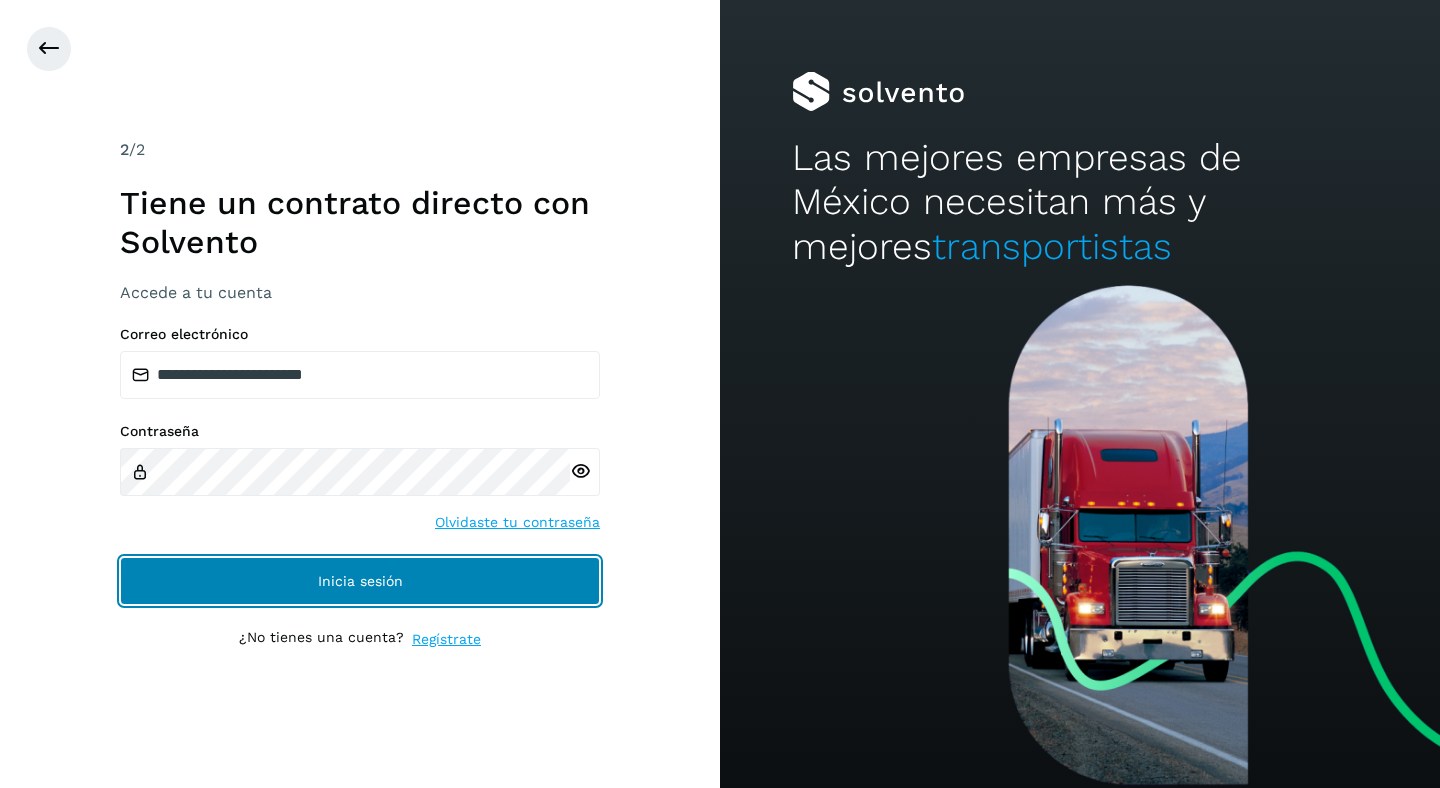 click on "Inicia sesión" at bounding box center [360, 581] 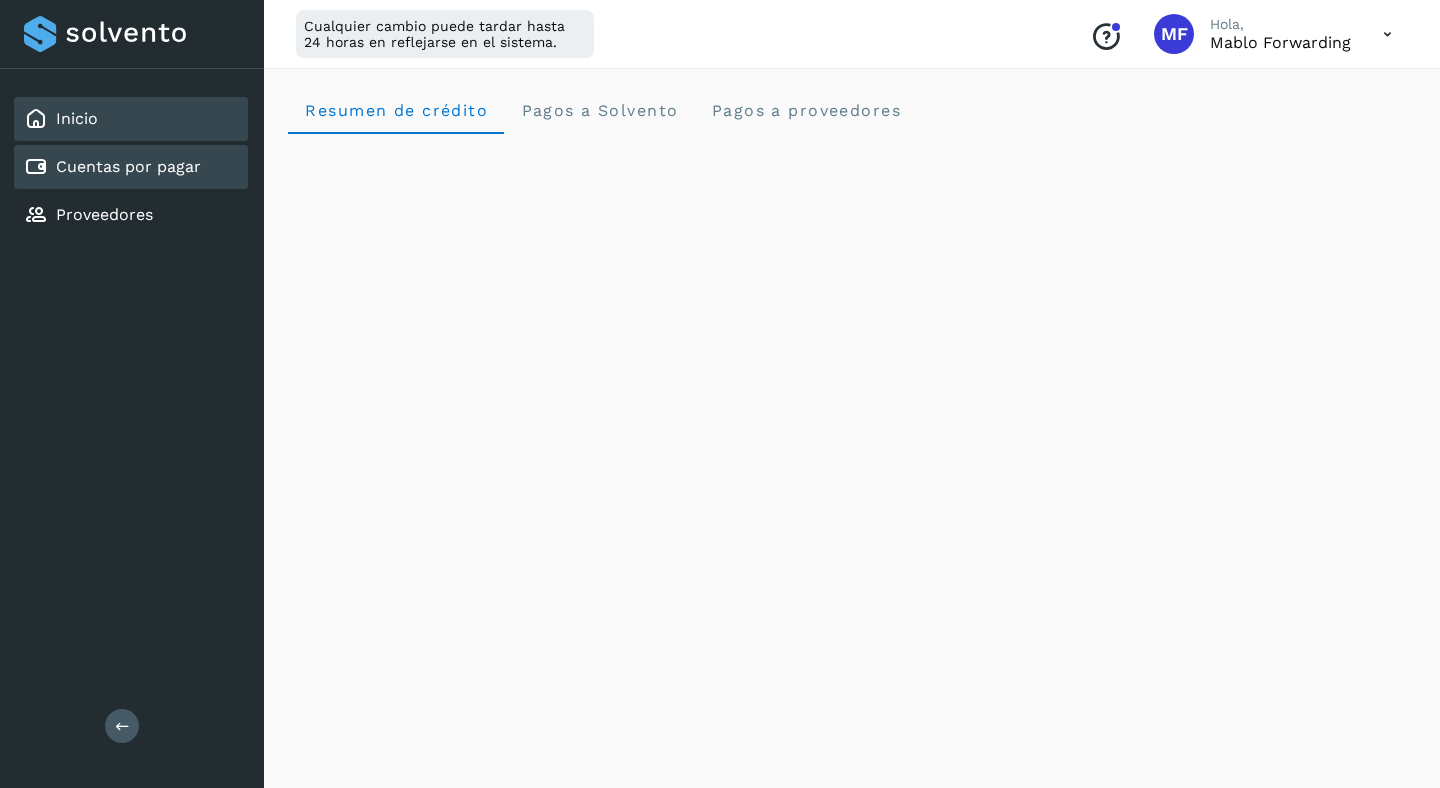 click on "Cuentas por pagar" at bounding box center (128, 166) 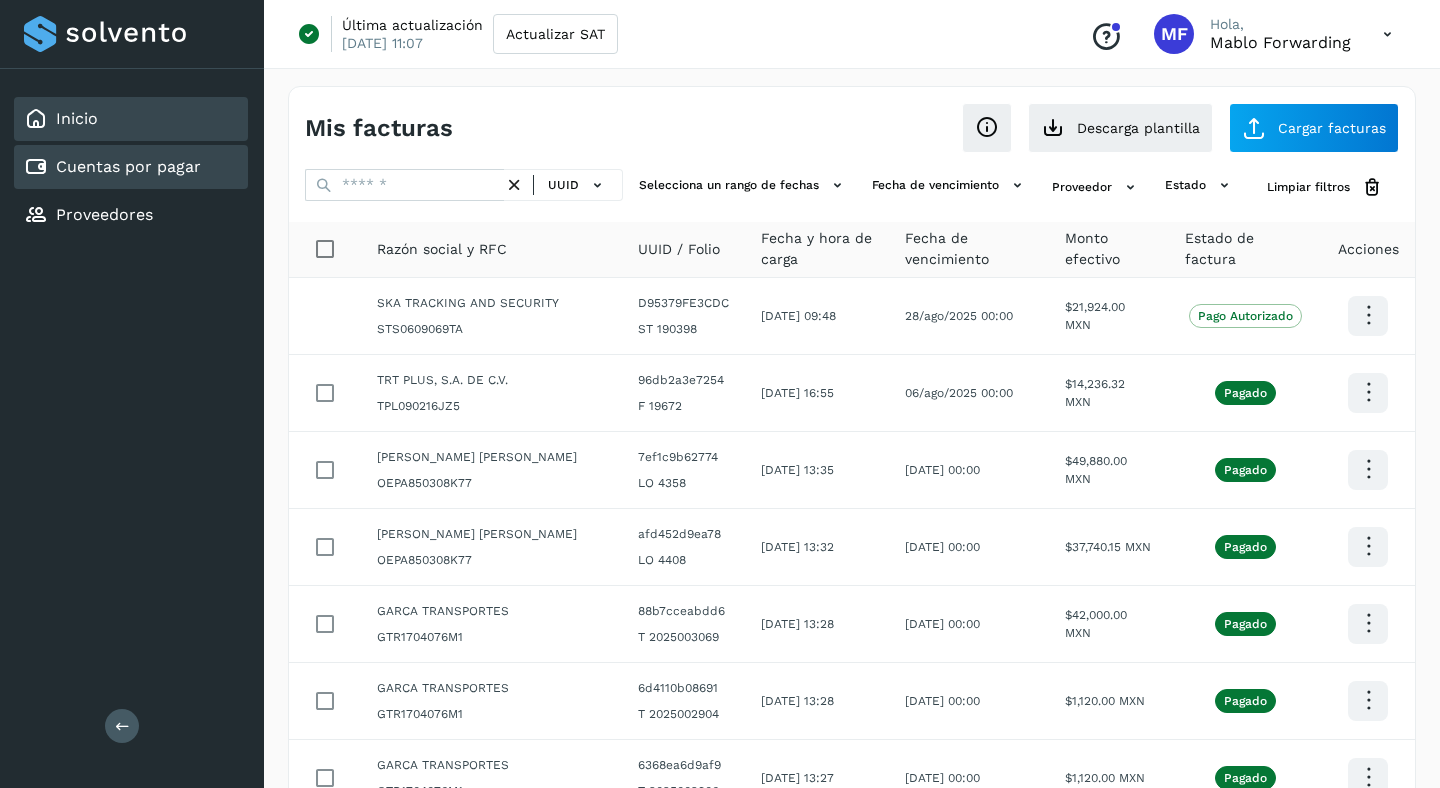 click on "Inicio" 